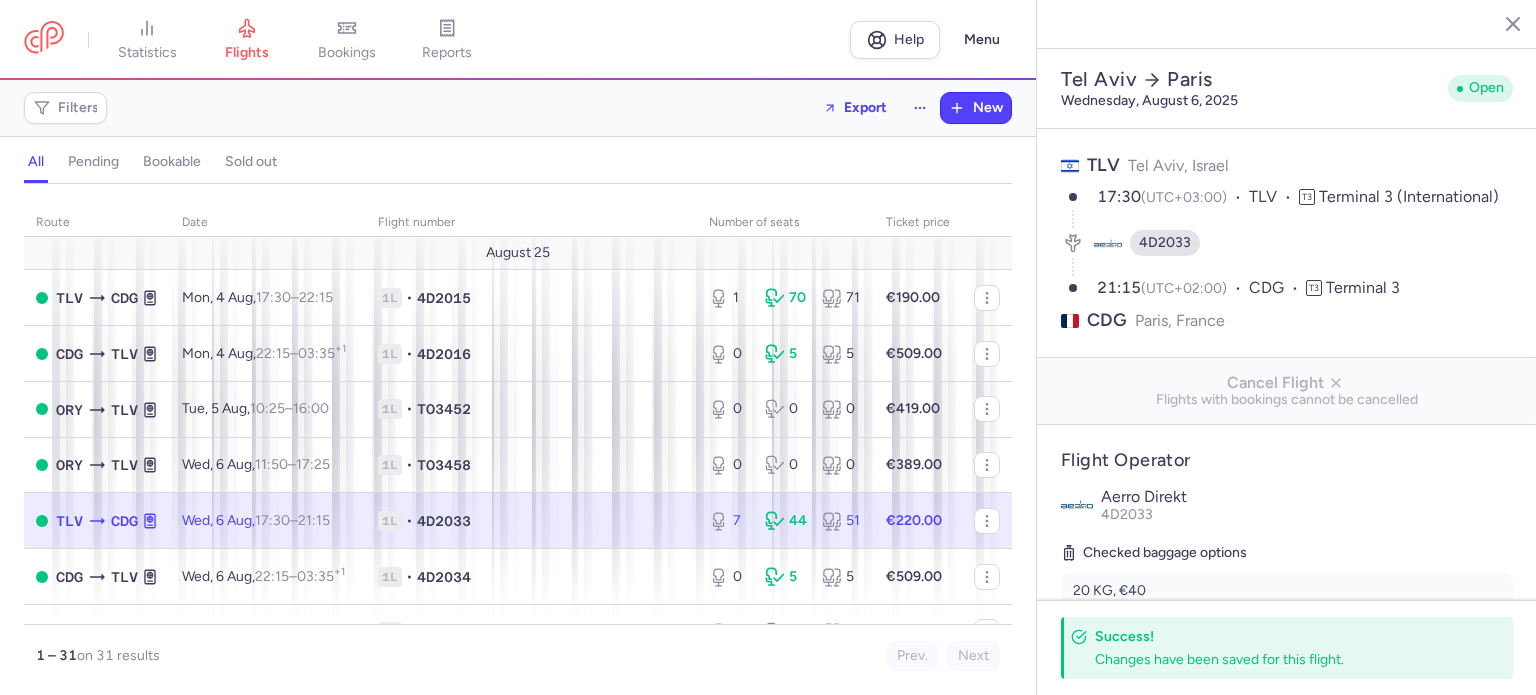 select on "hours" 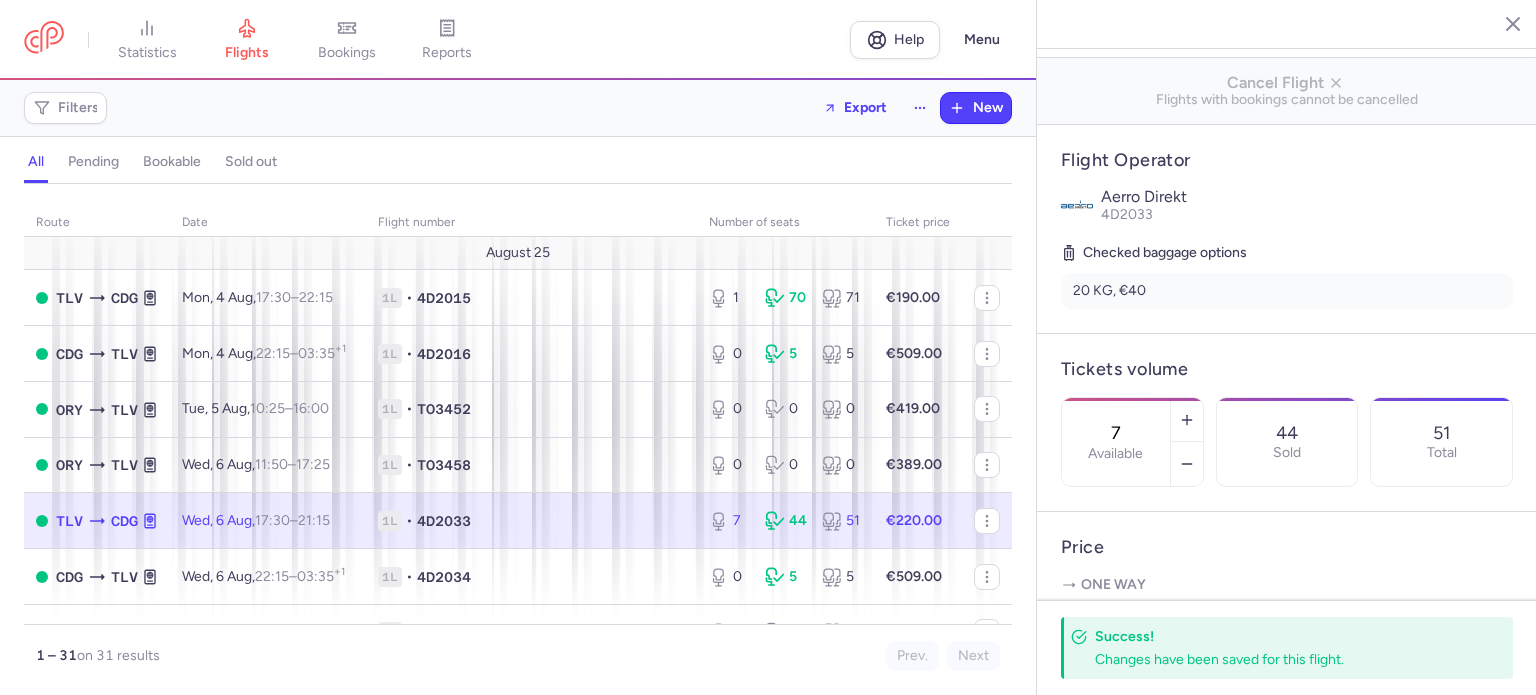 click on "1L • 4D2033" at bounding box center [531, 521] 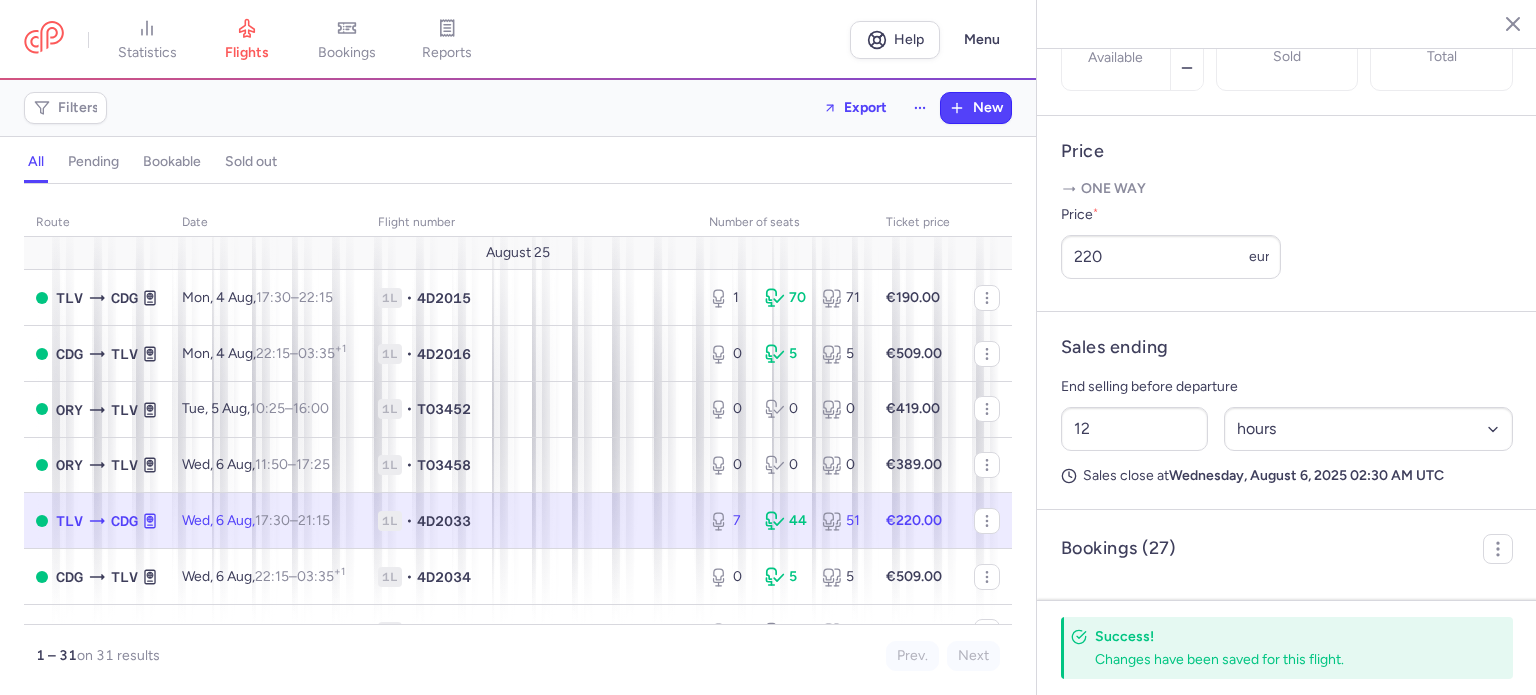 scroll, scrollTop: 700, scrollLeft: 0, axis: vertical 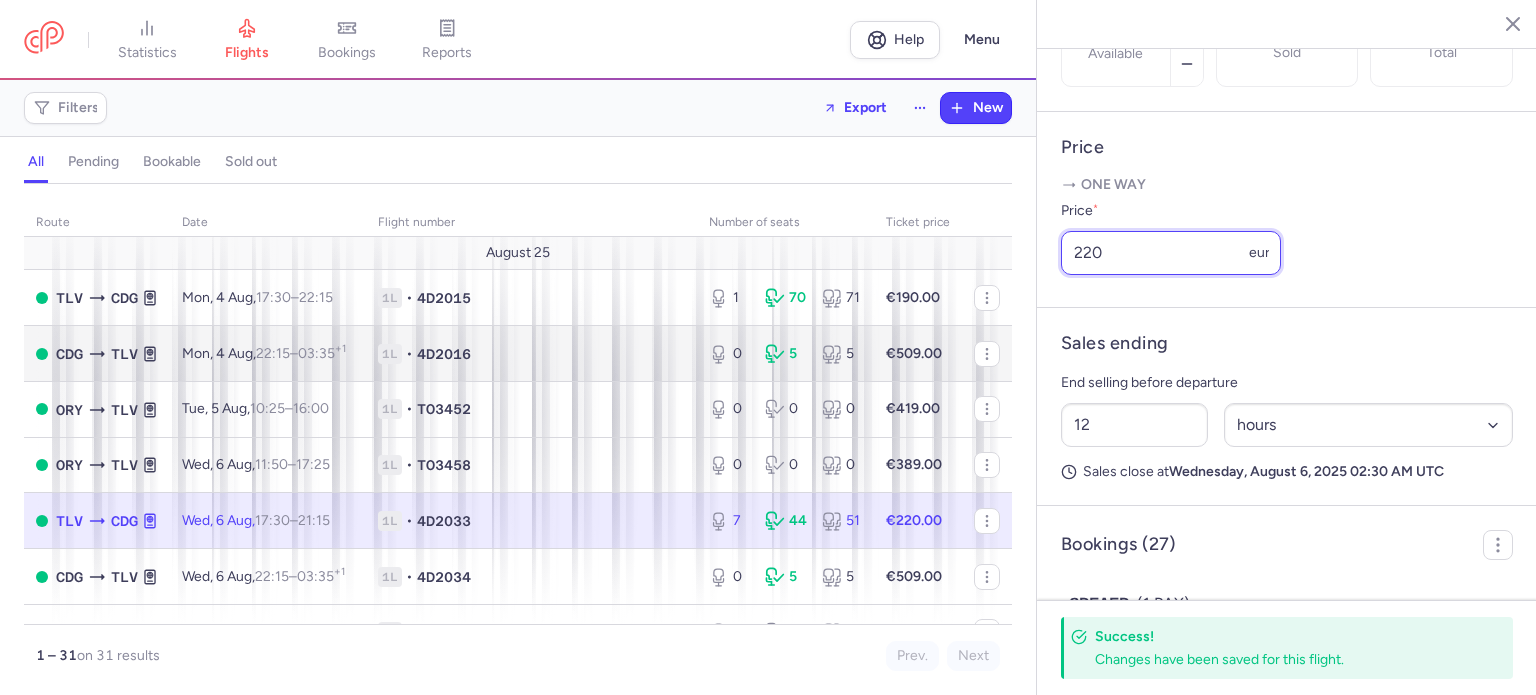 drag, startPoint x: 986, startPoint y: 342, endPoint x: 867, endPoint y: 327, distance: 119.94165 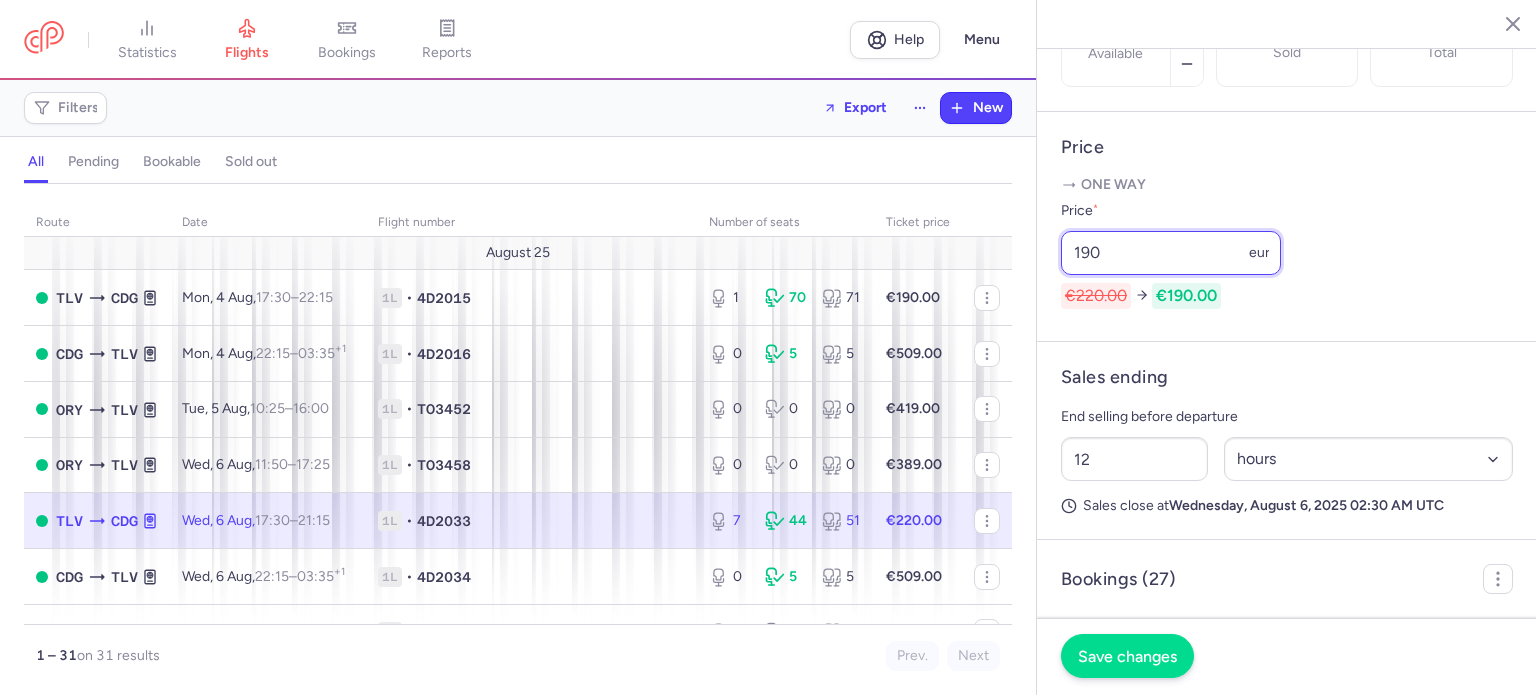 type on "190" 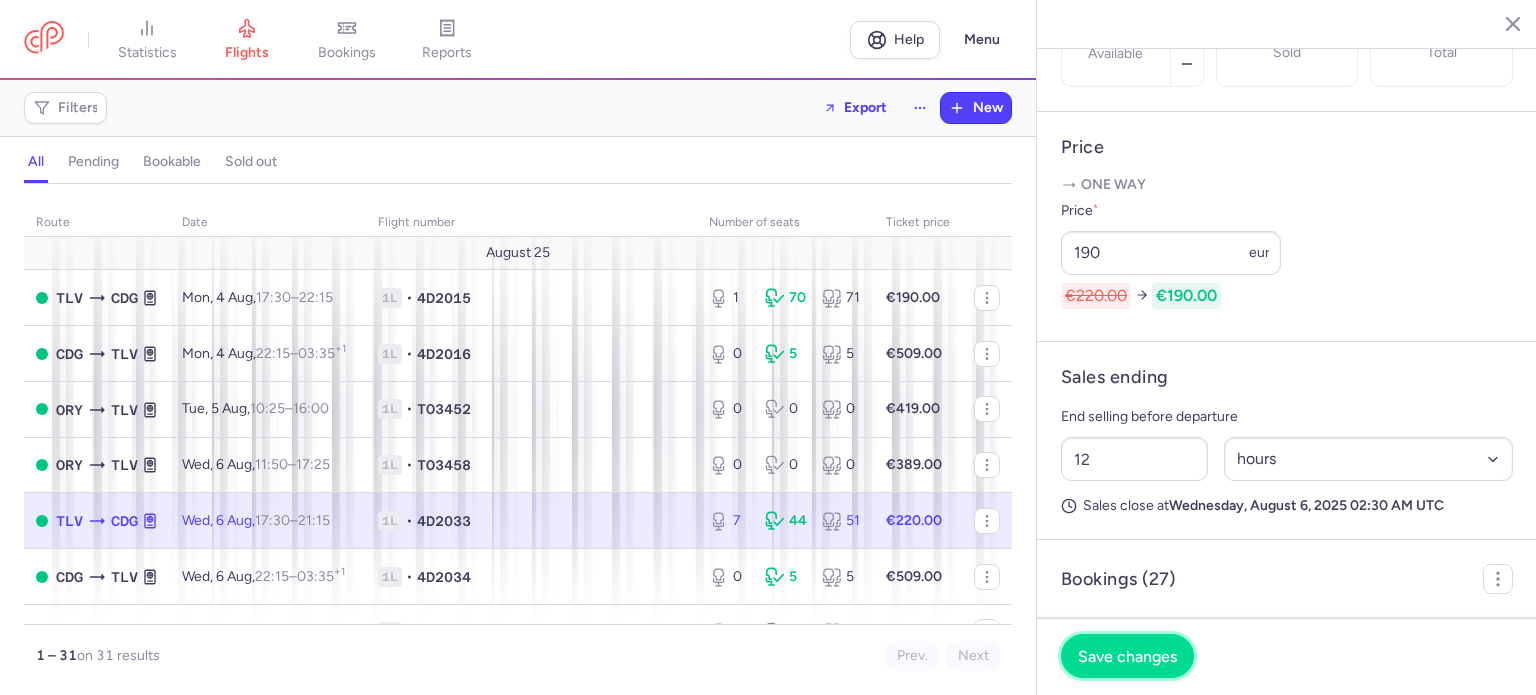 click on "Save changes" at bounding box center [1127, 656] 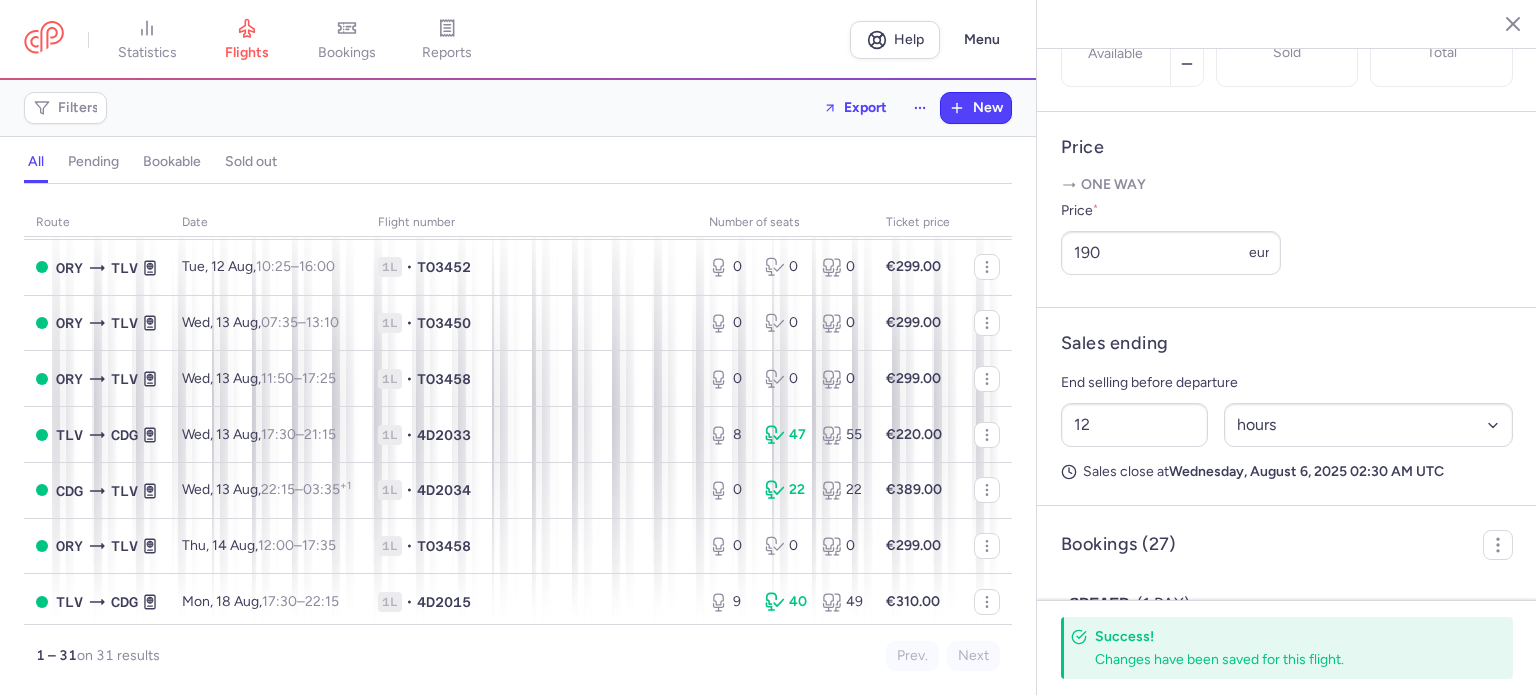 scroll, scrollTop: 600, scrollLeft: 0, axis: vertical 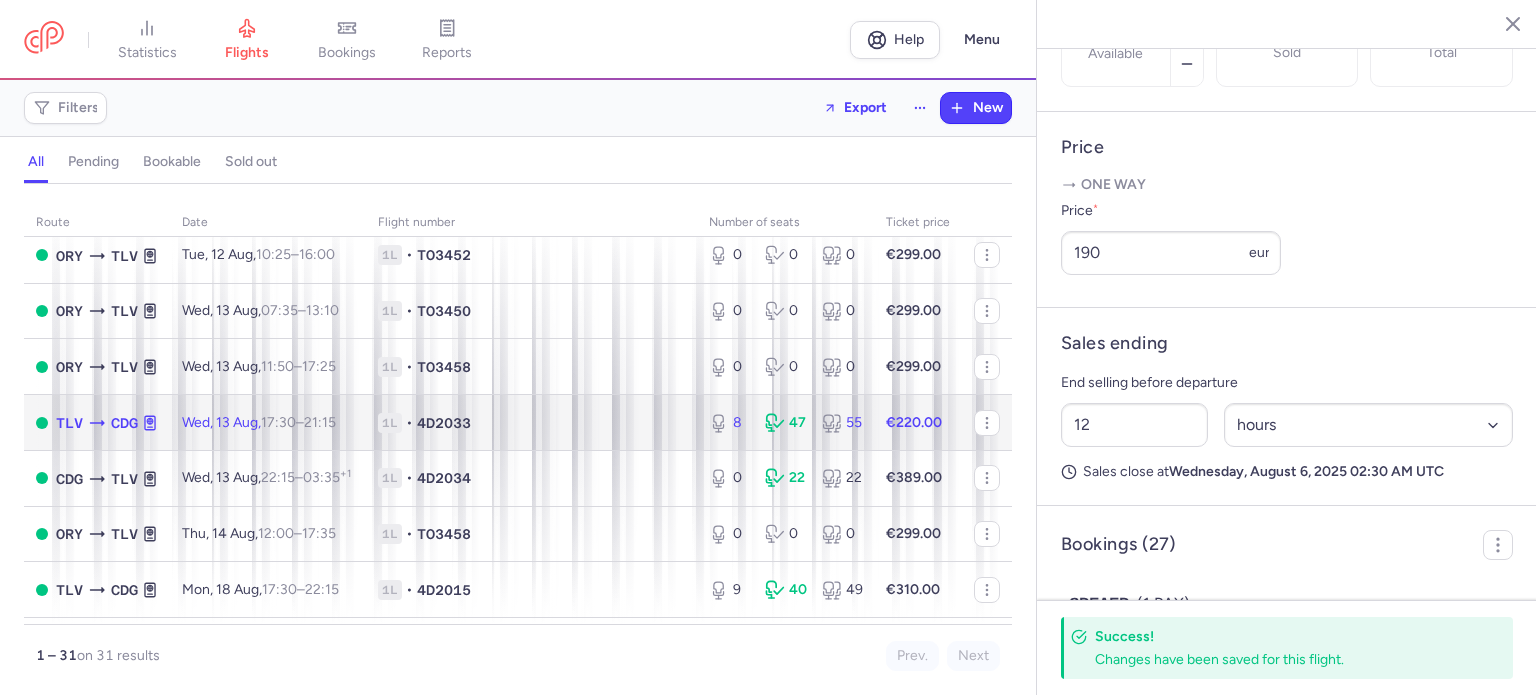 click on "1L • 4D2033" at bounding box center (531, 423) 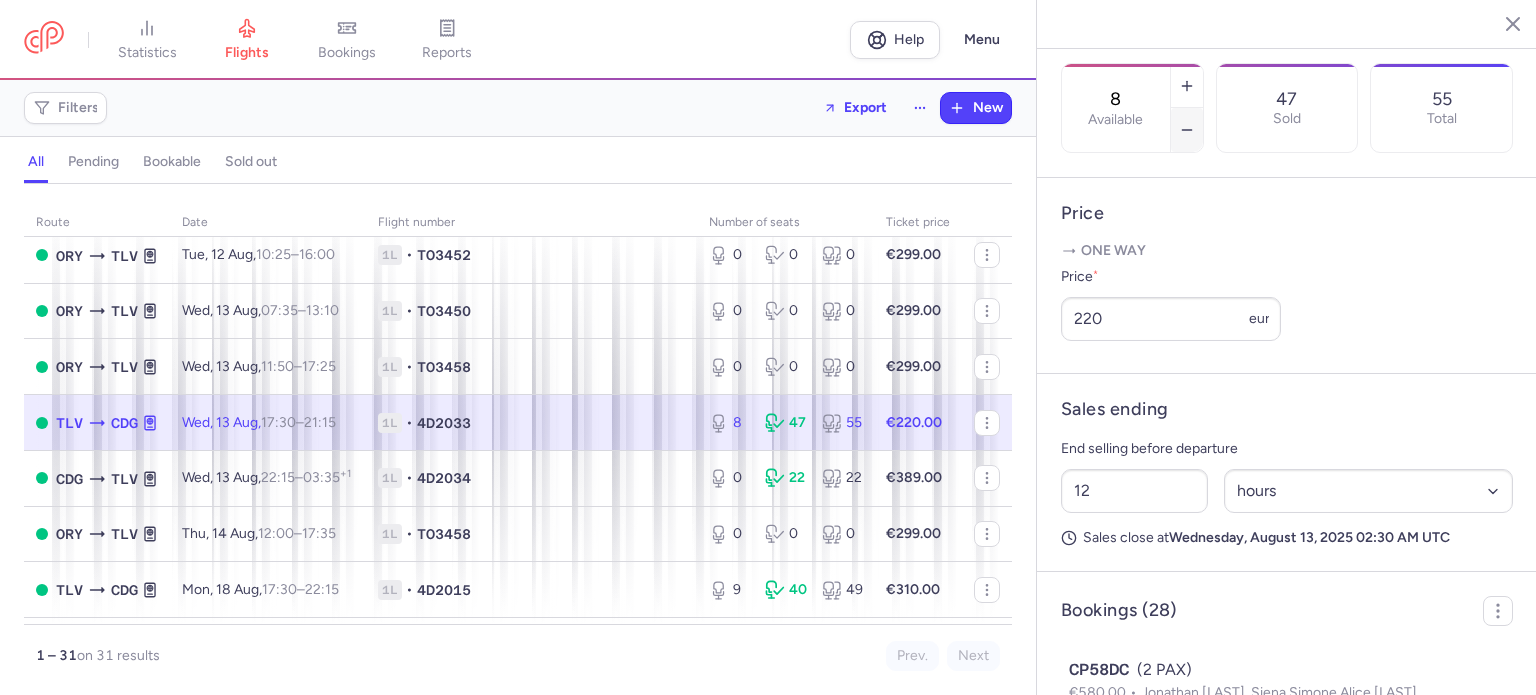 scroll, scrollTop: 600, scrollLeft: 0, axis: vertical 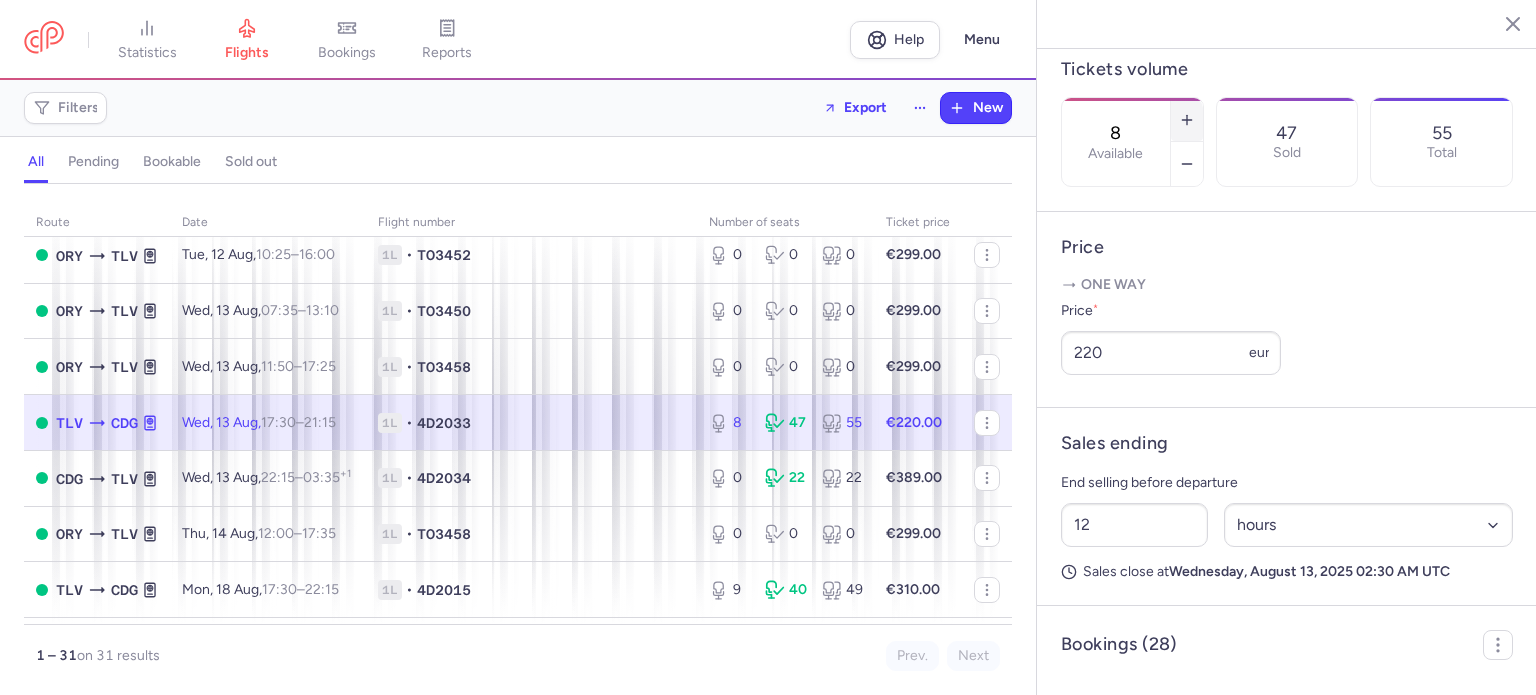 click 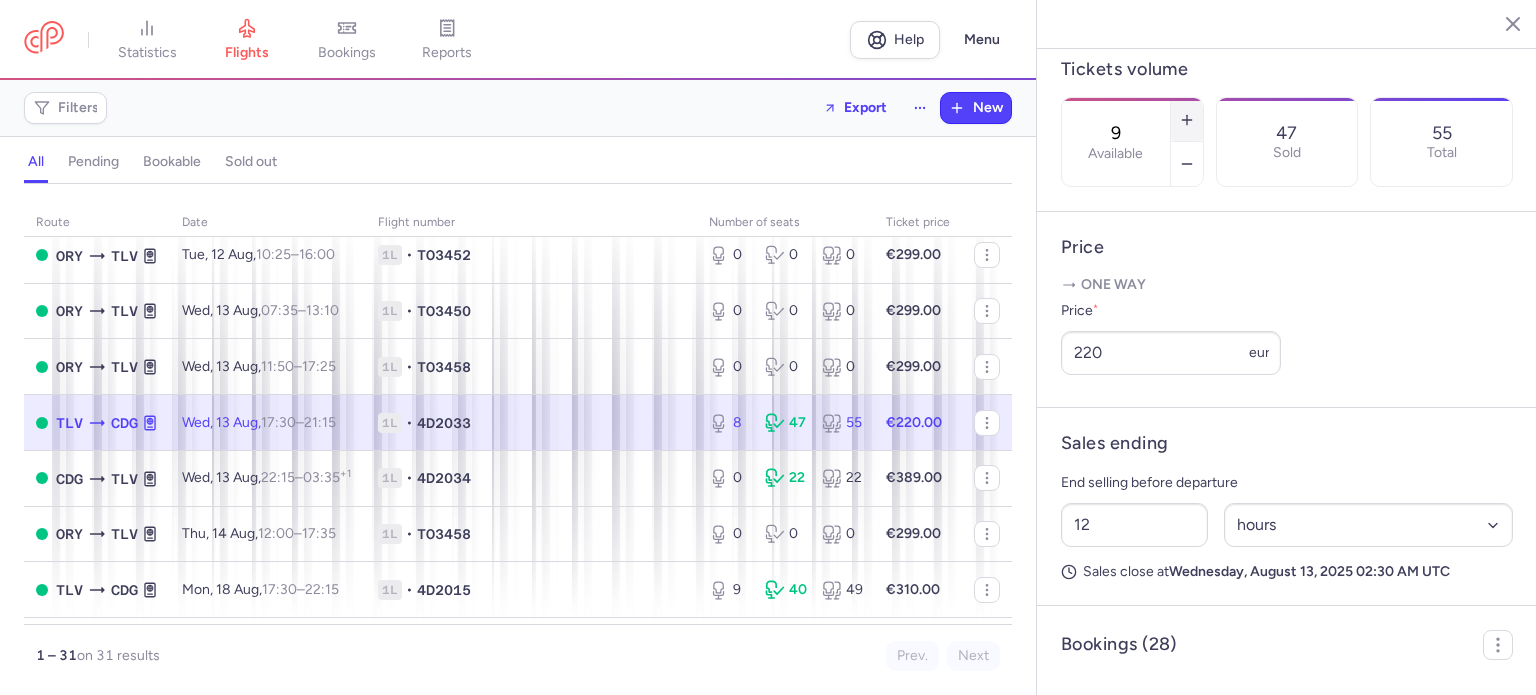 click 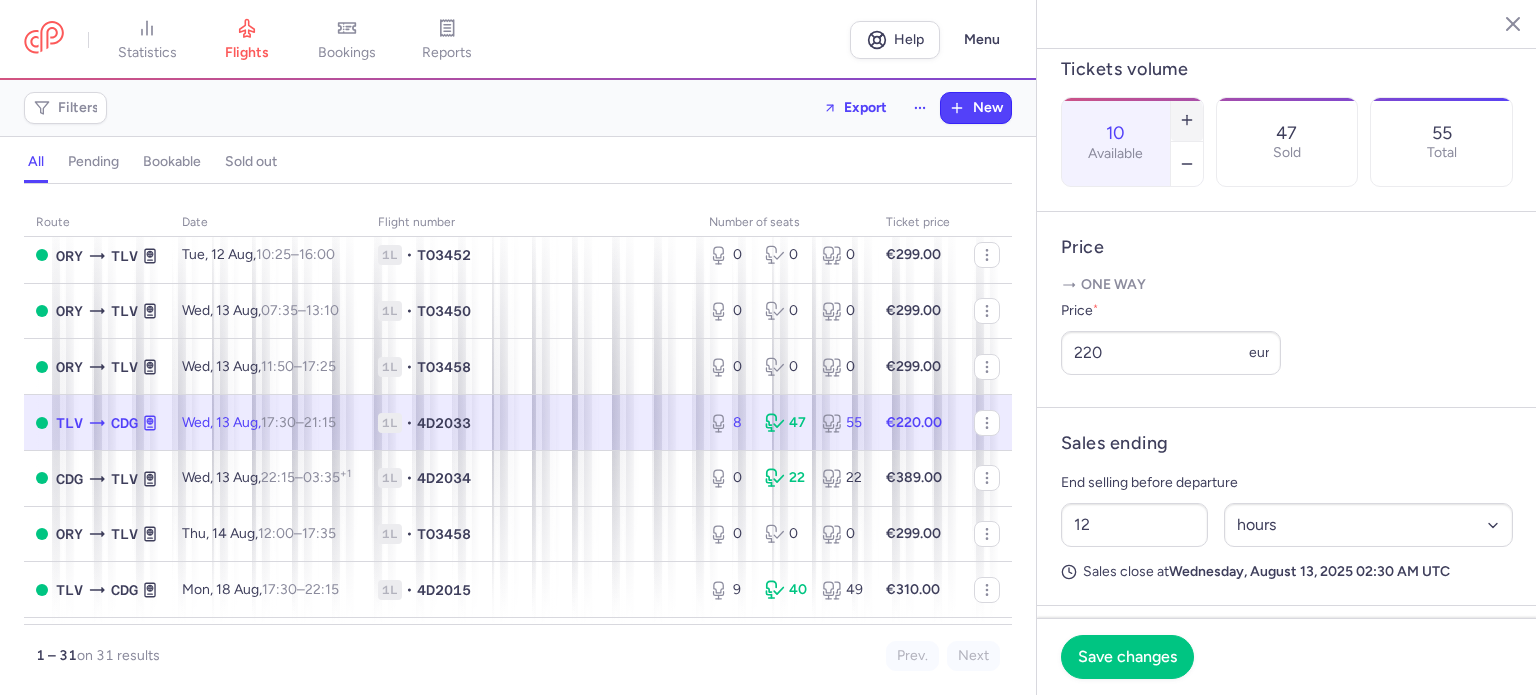 click 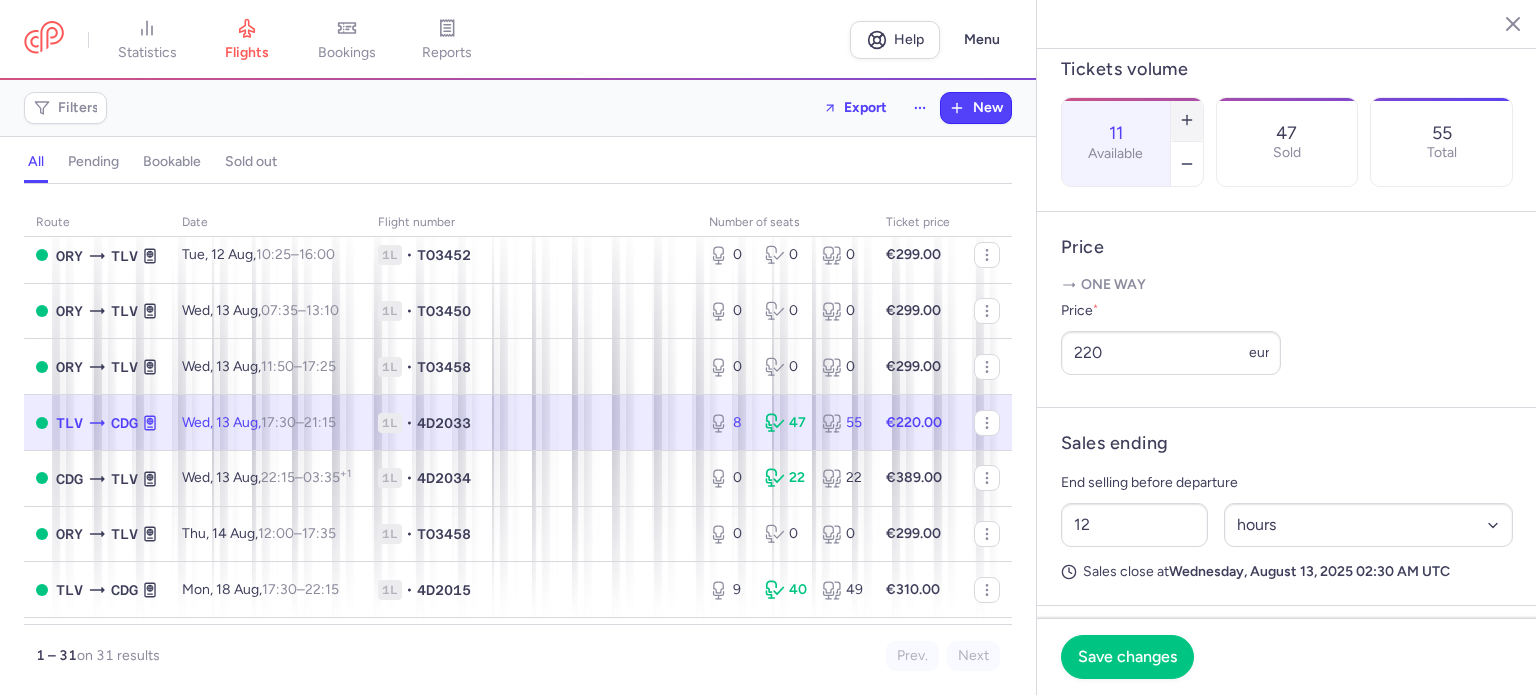click 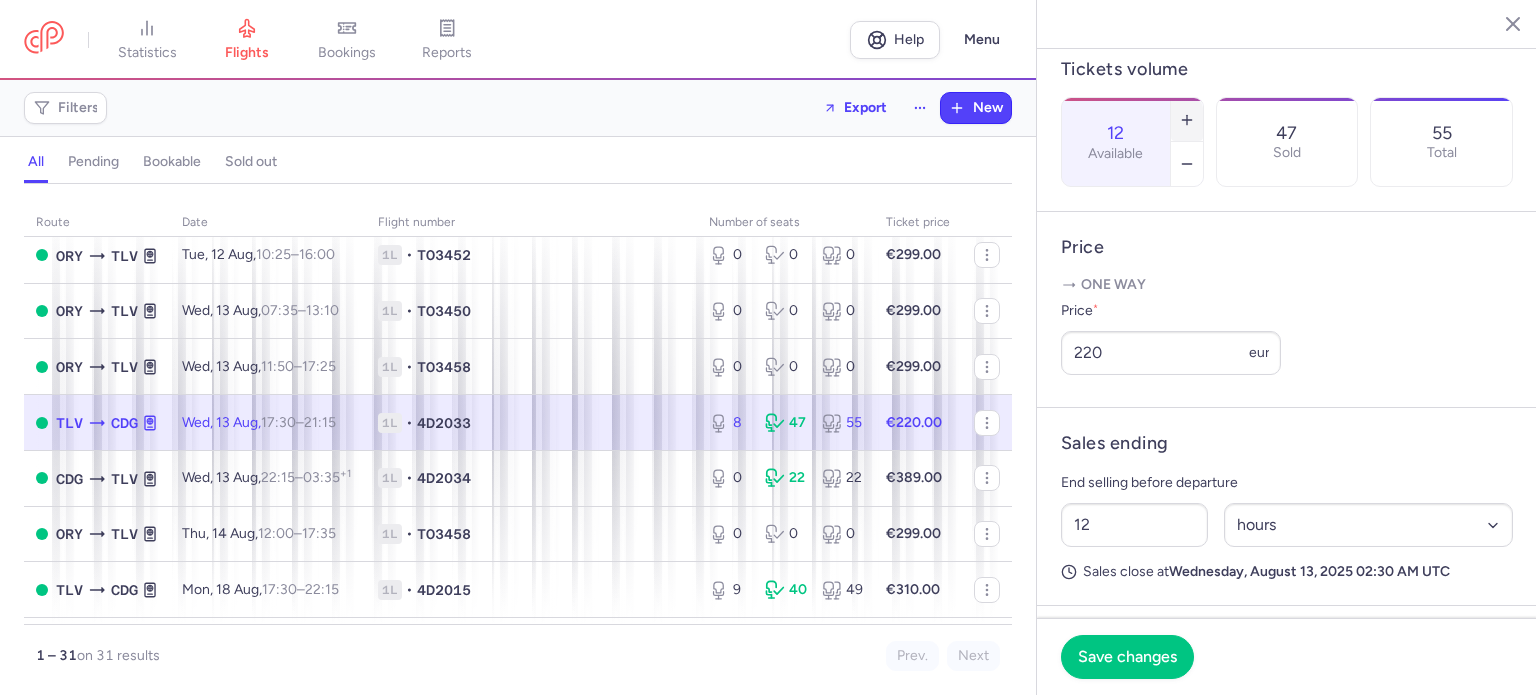 click 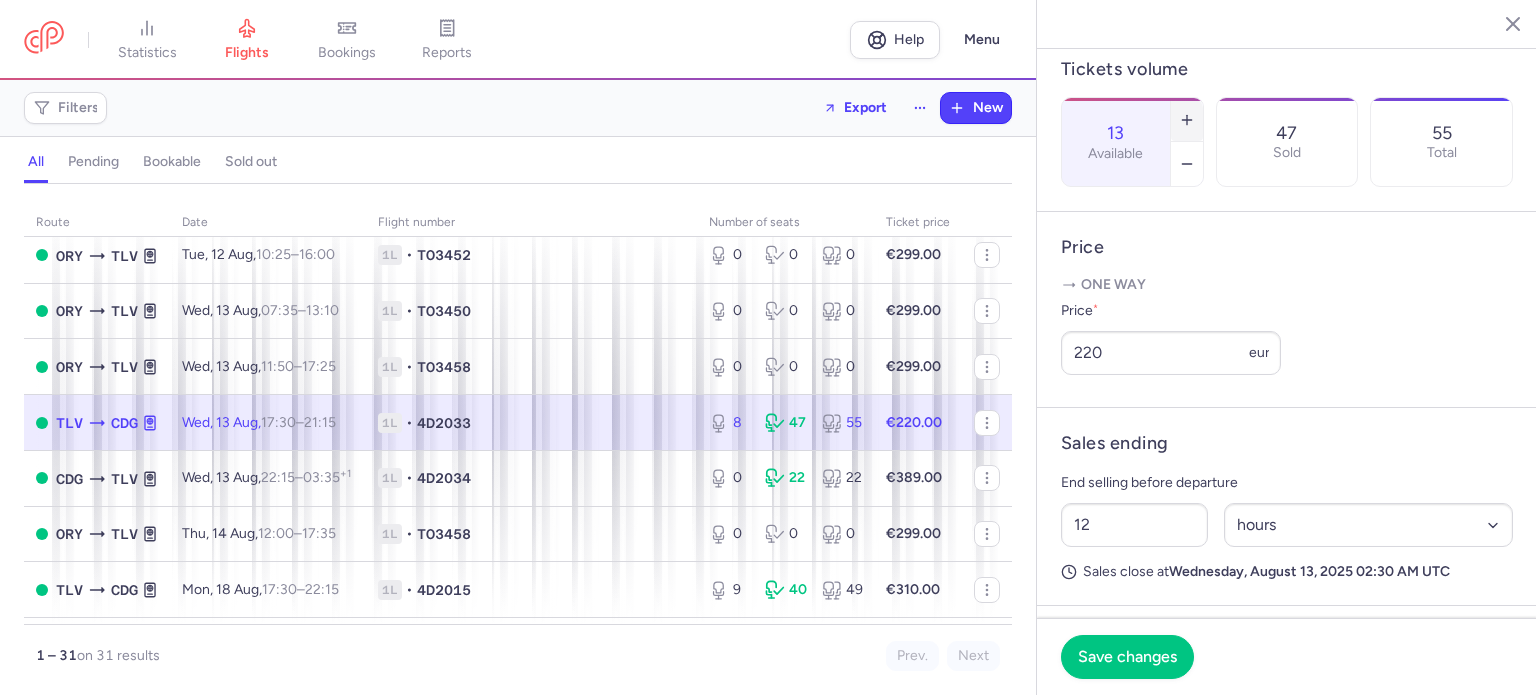 click 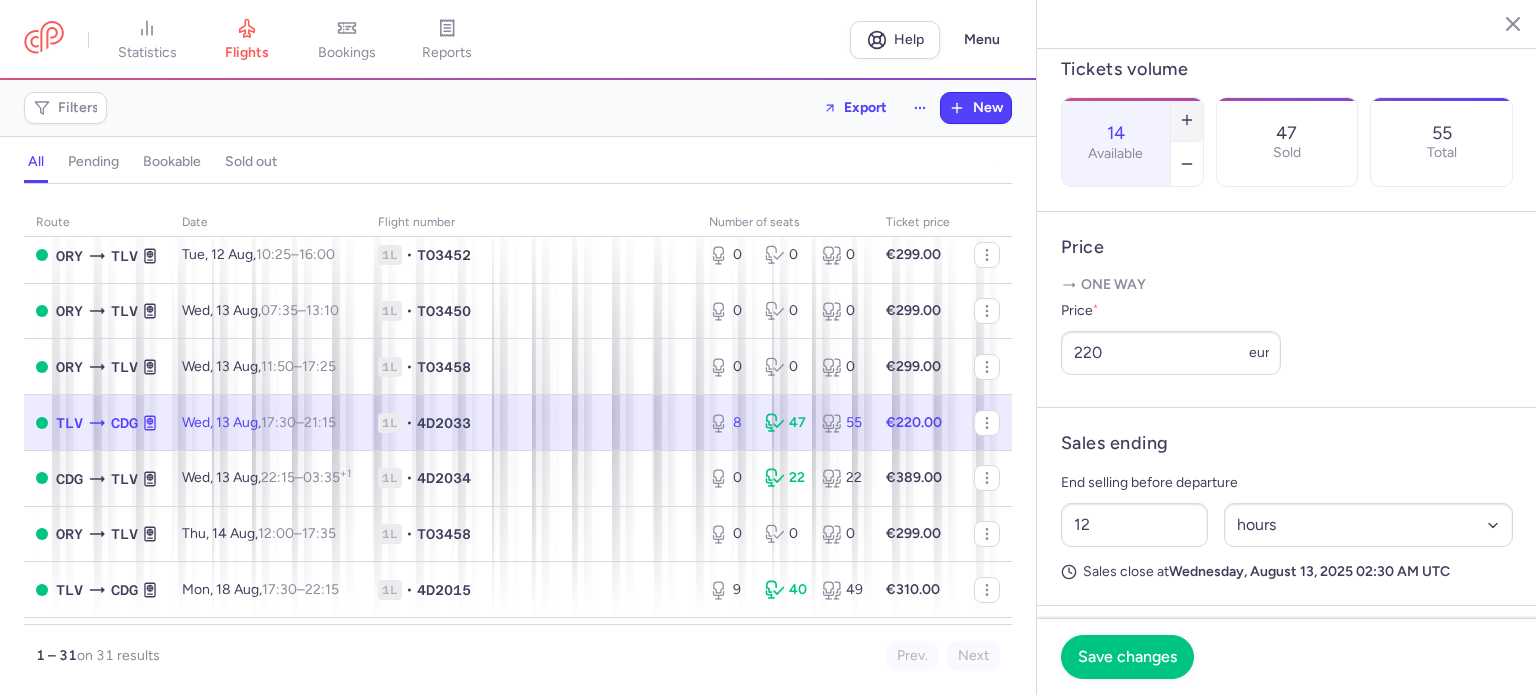 click 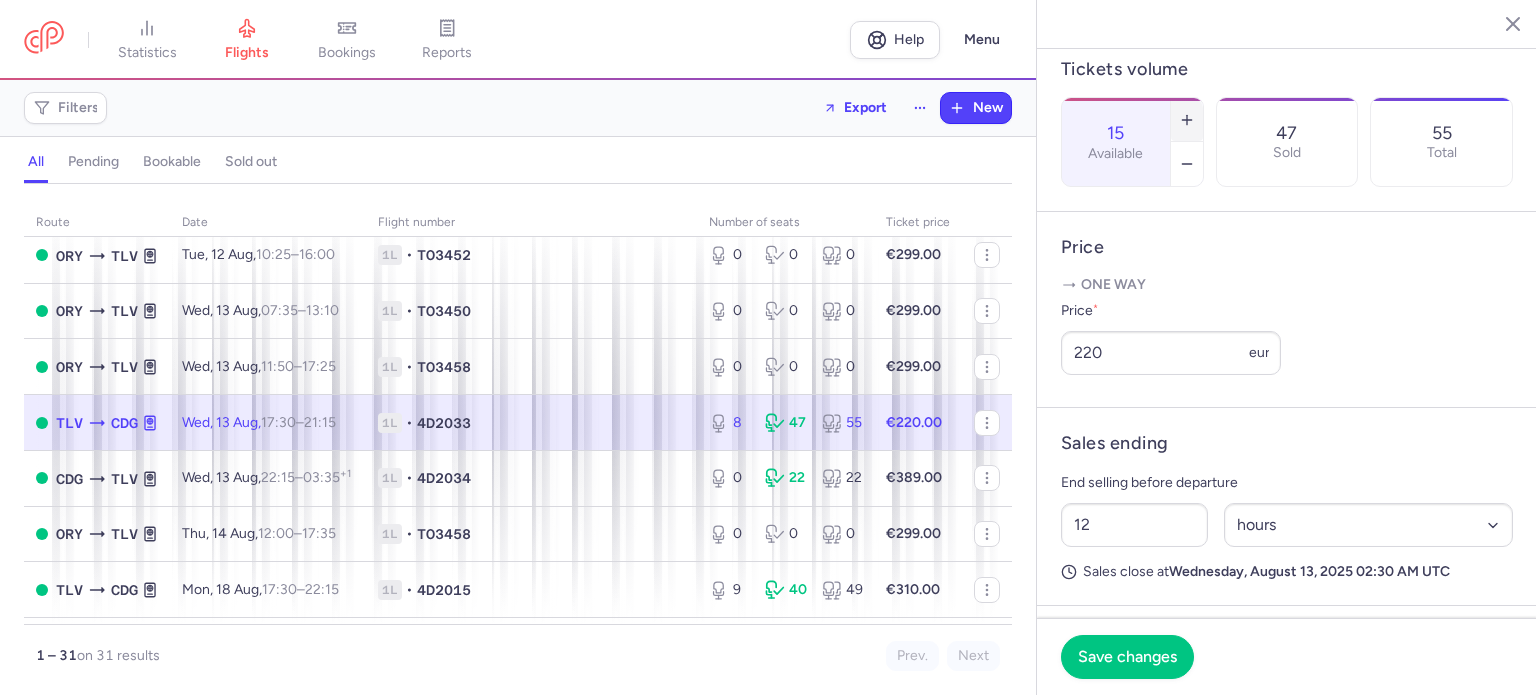 click 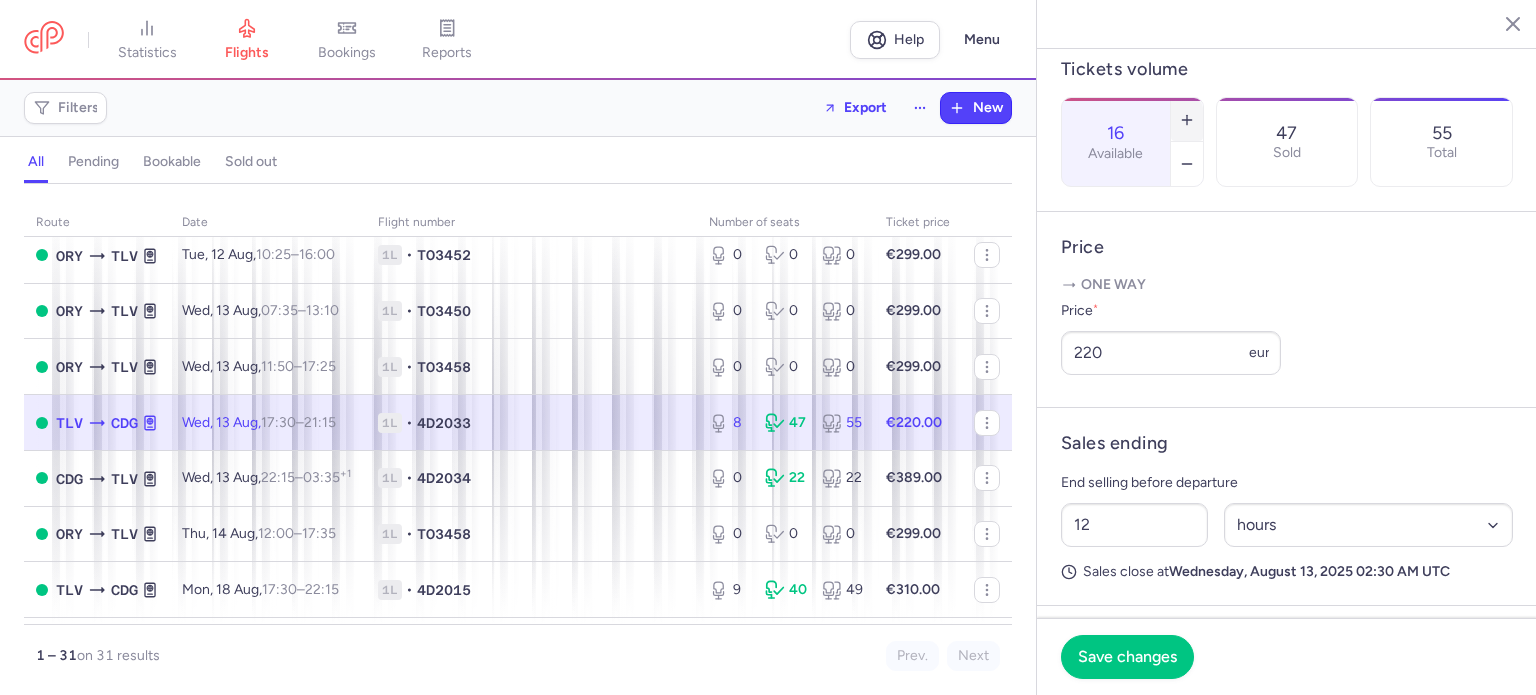 click 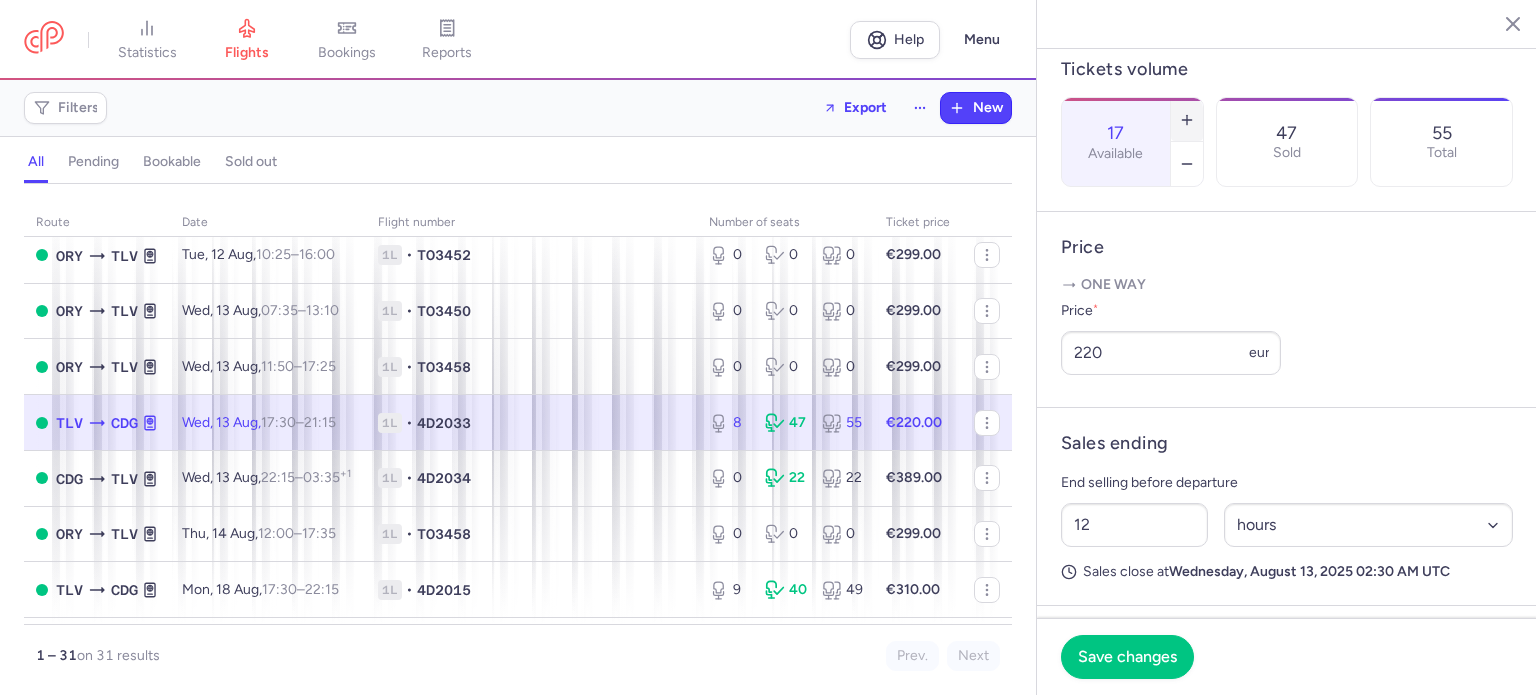 click 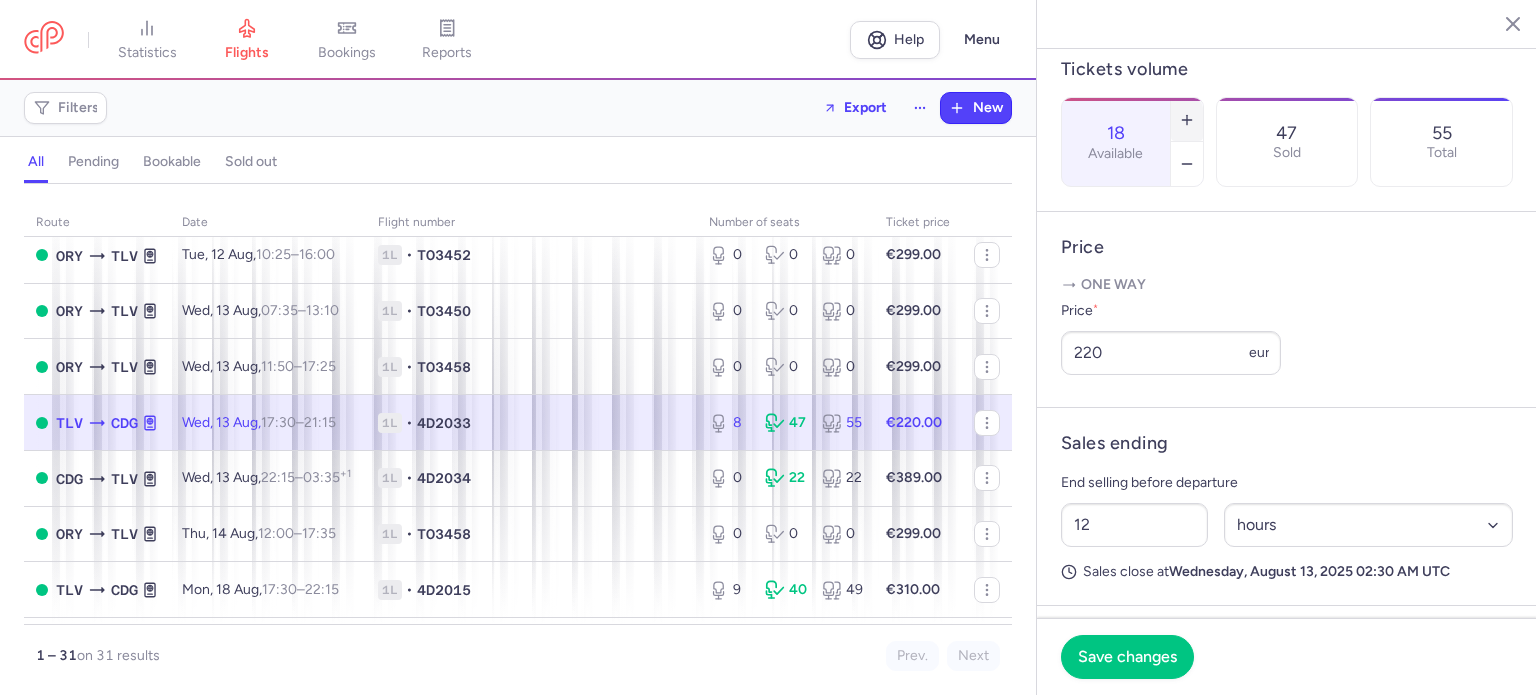 click 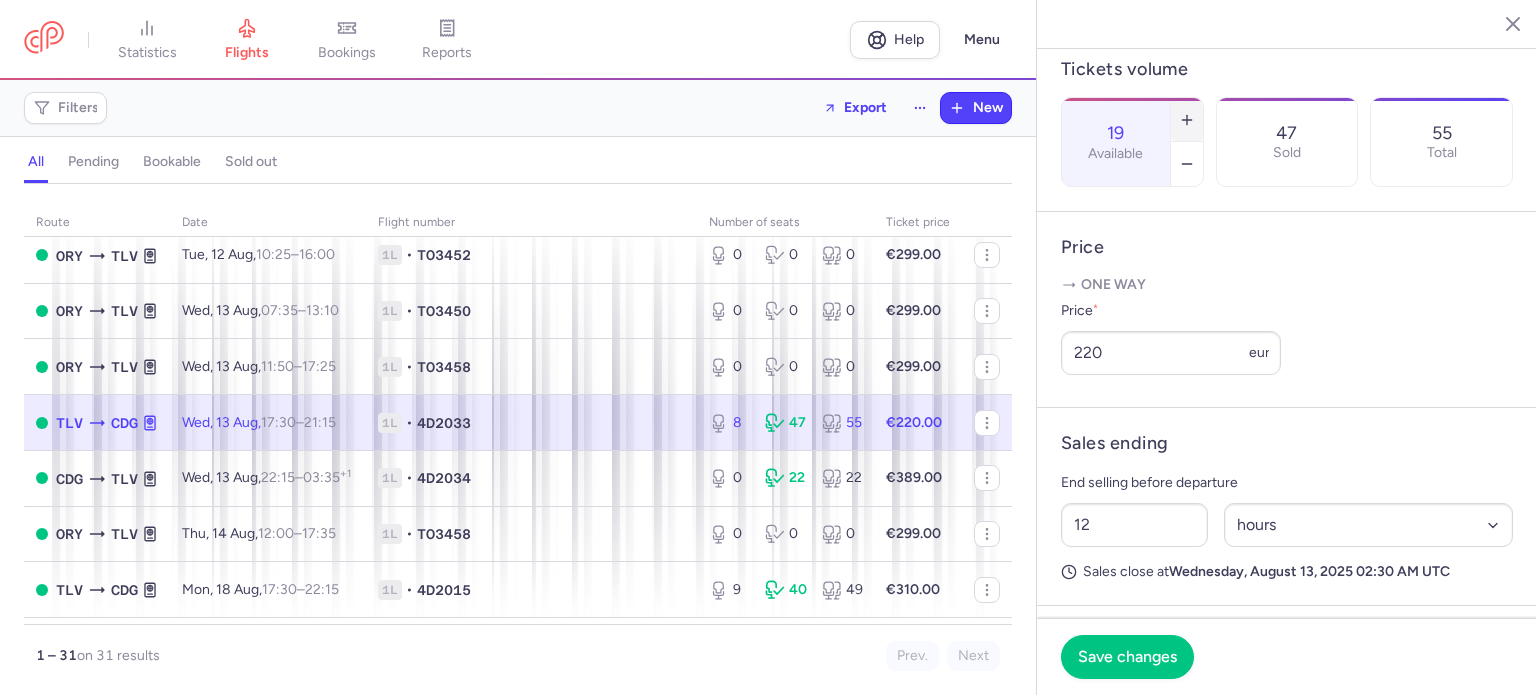 click 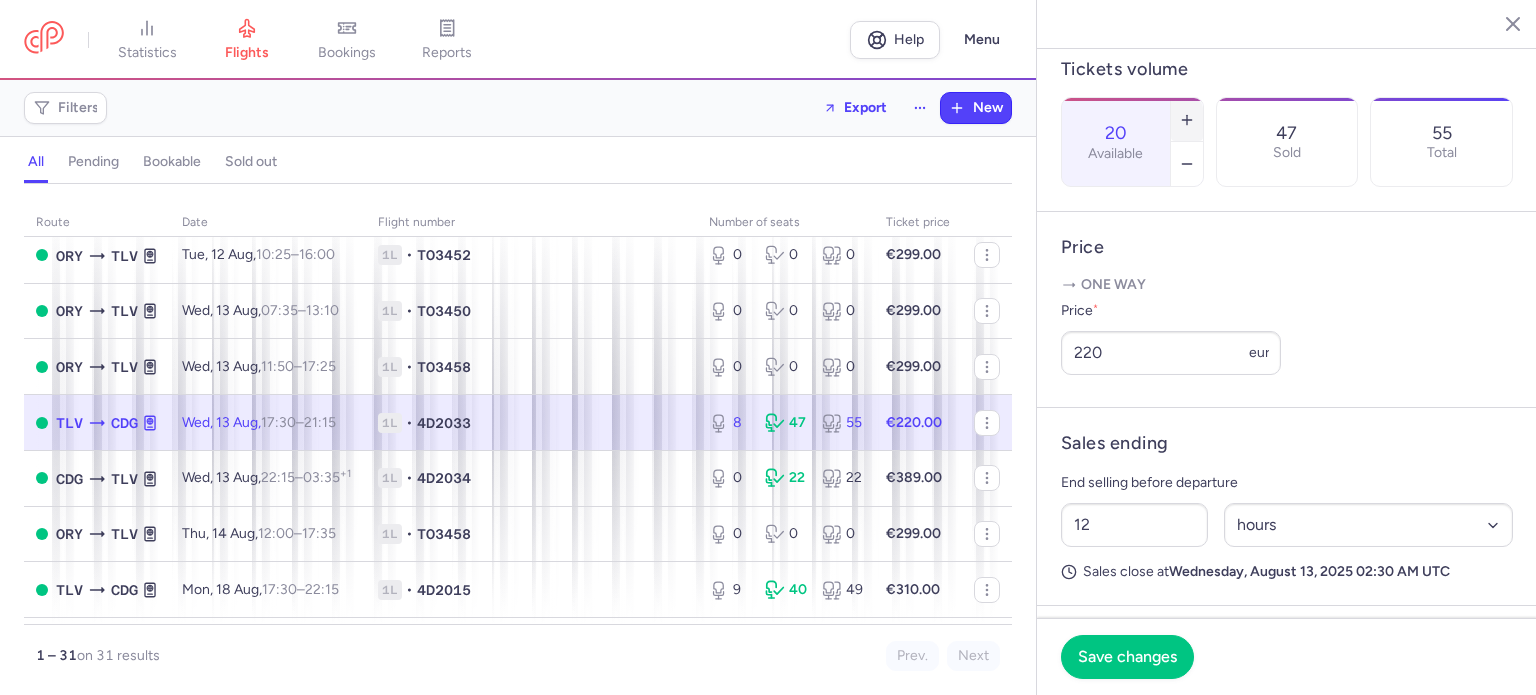 click 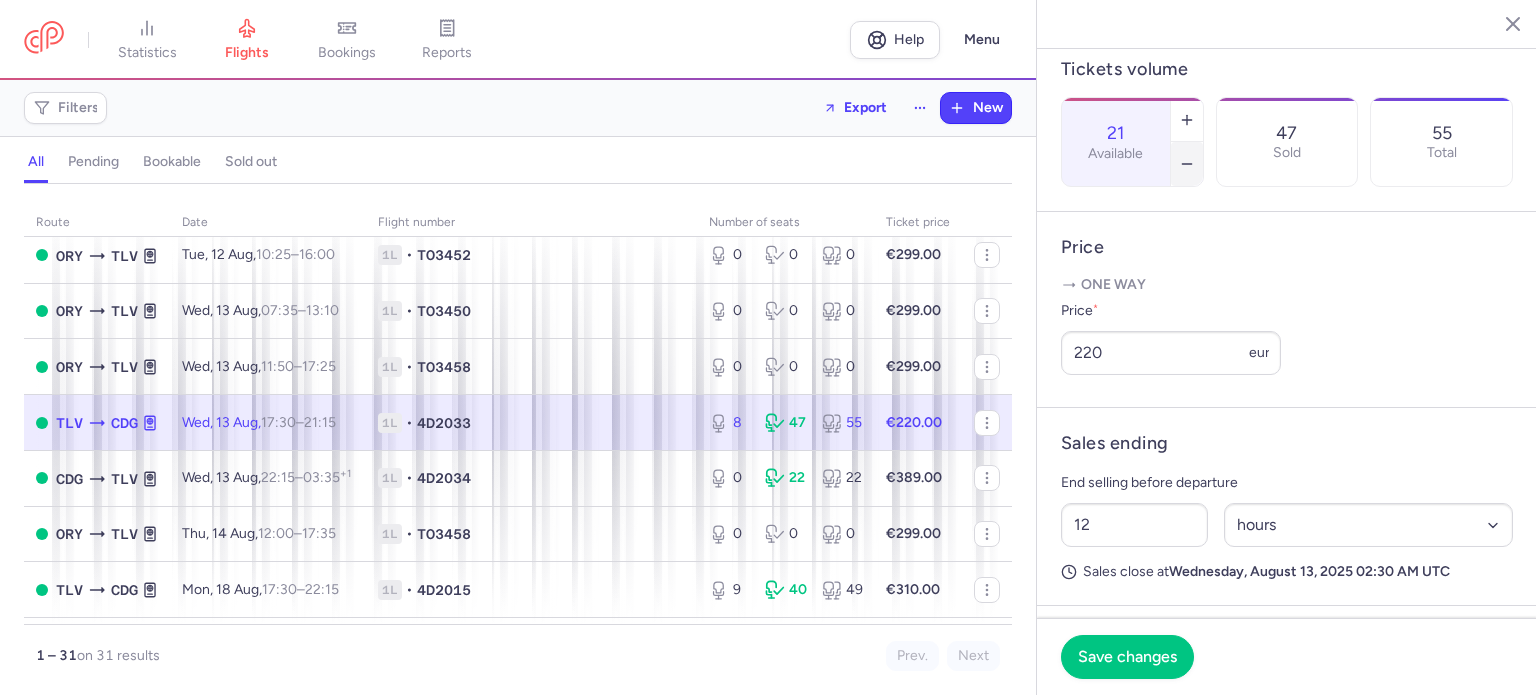 click at bounding box center [1187, 164] 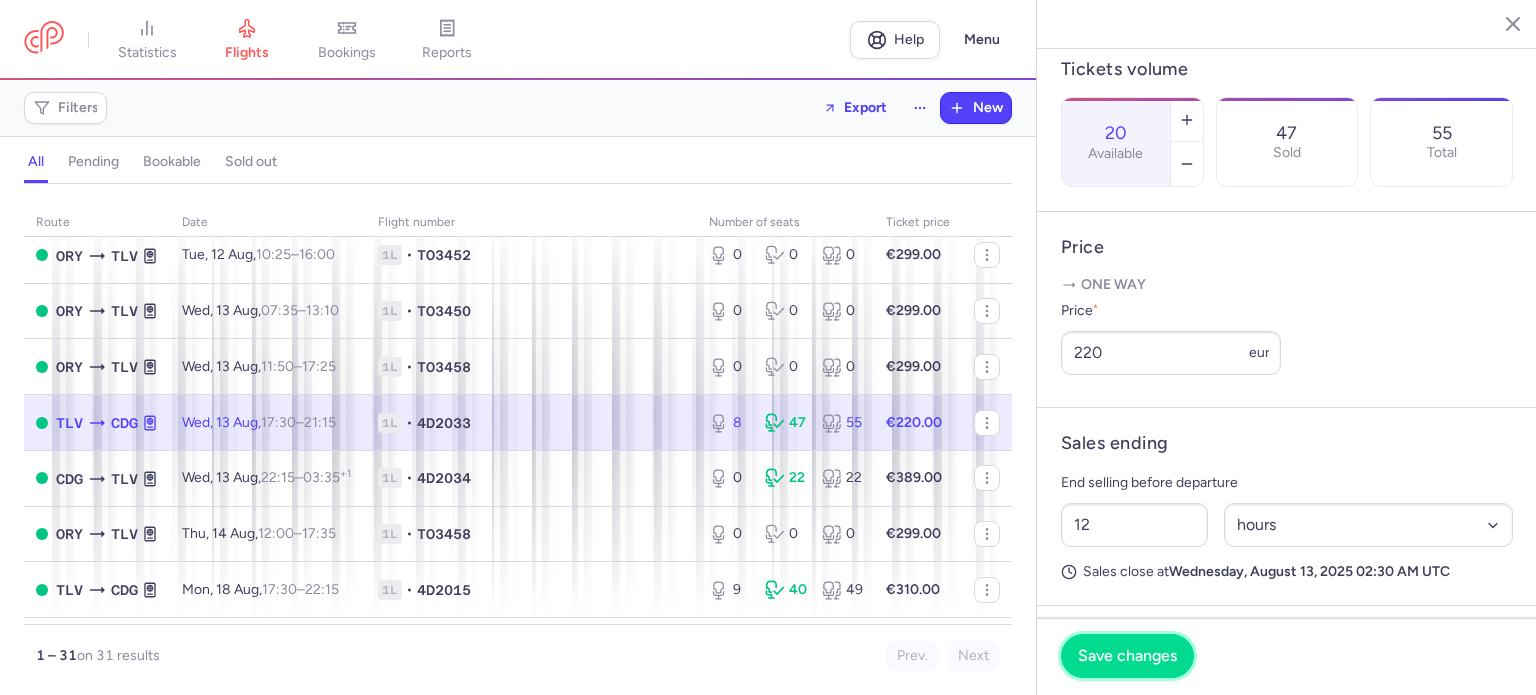 click on "Save changes" at bounding box center [1127, 656] 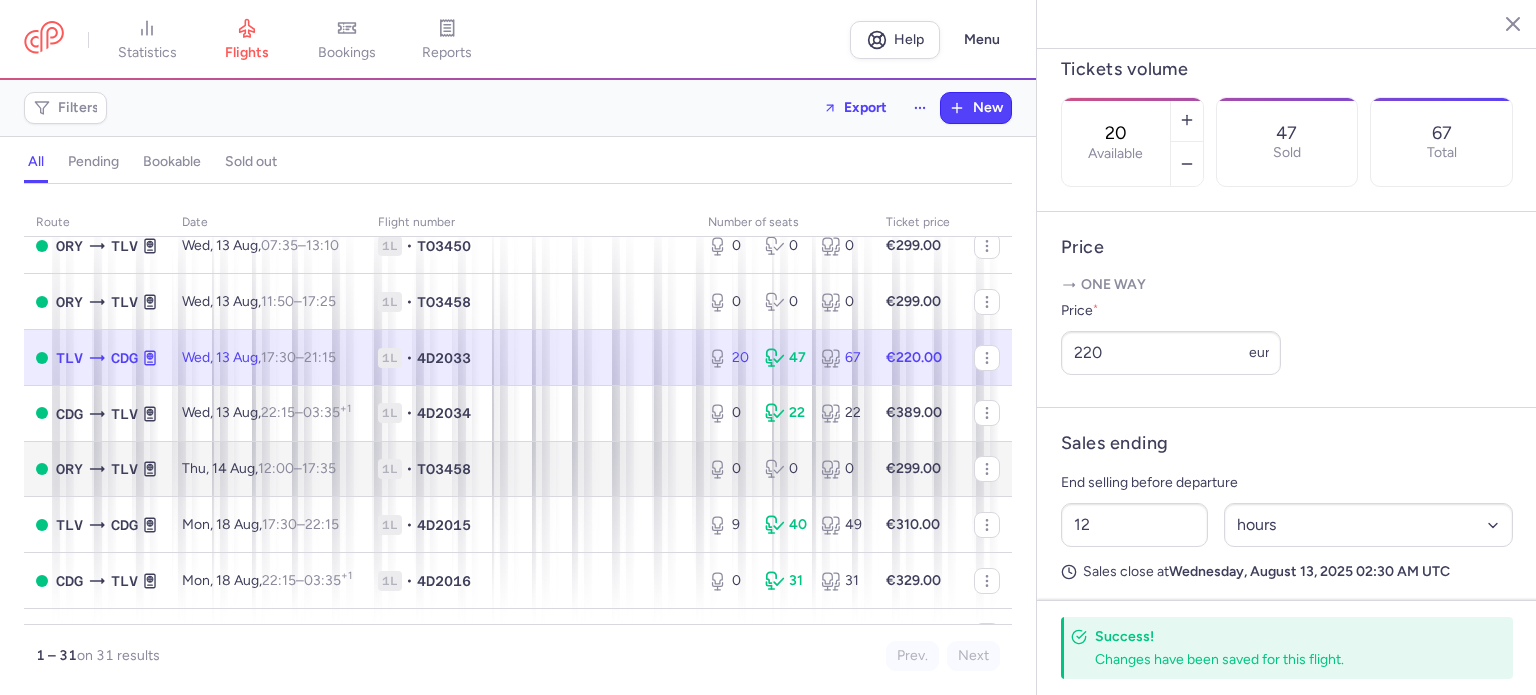 scroll, scrollTop: 700, scrollLeft: 0, axis: vertical 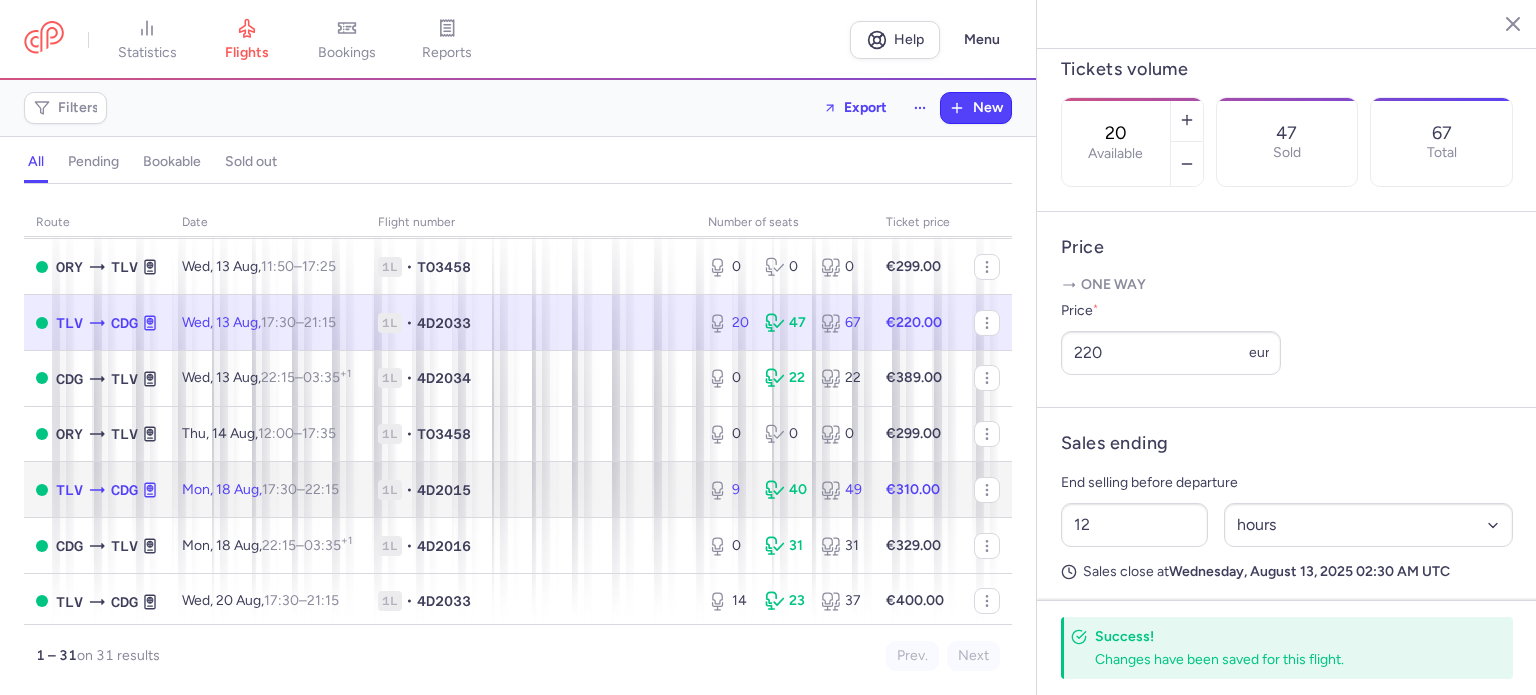 click on "1L • 4D2015" at bounding box center (531, 490) 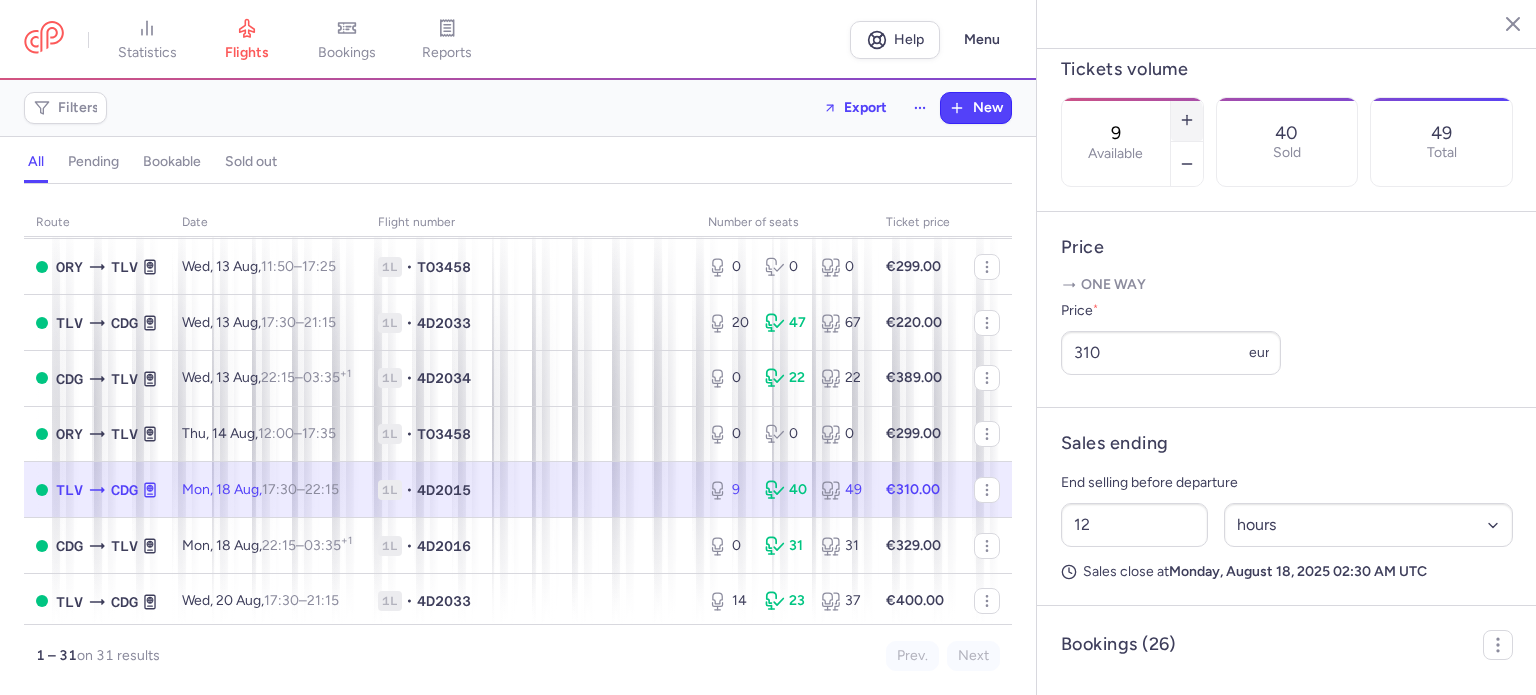 click 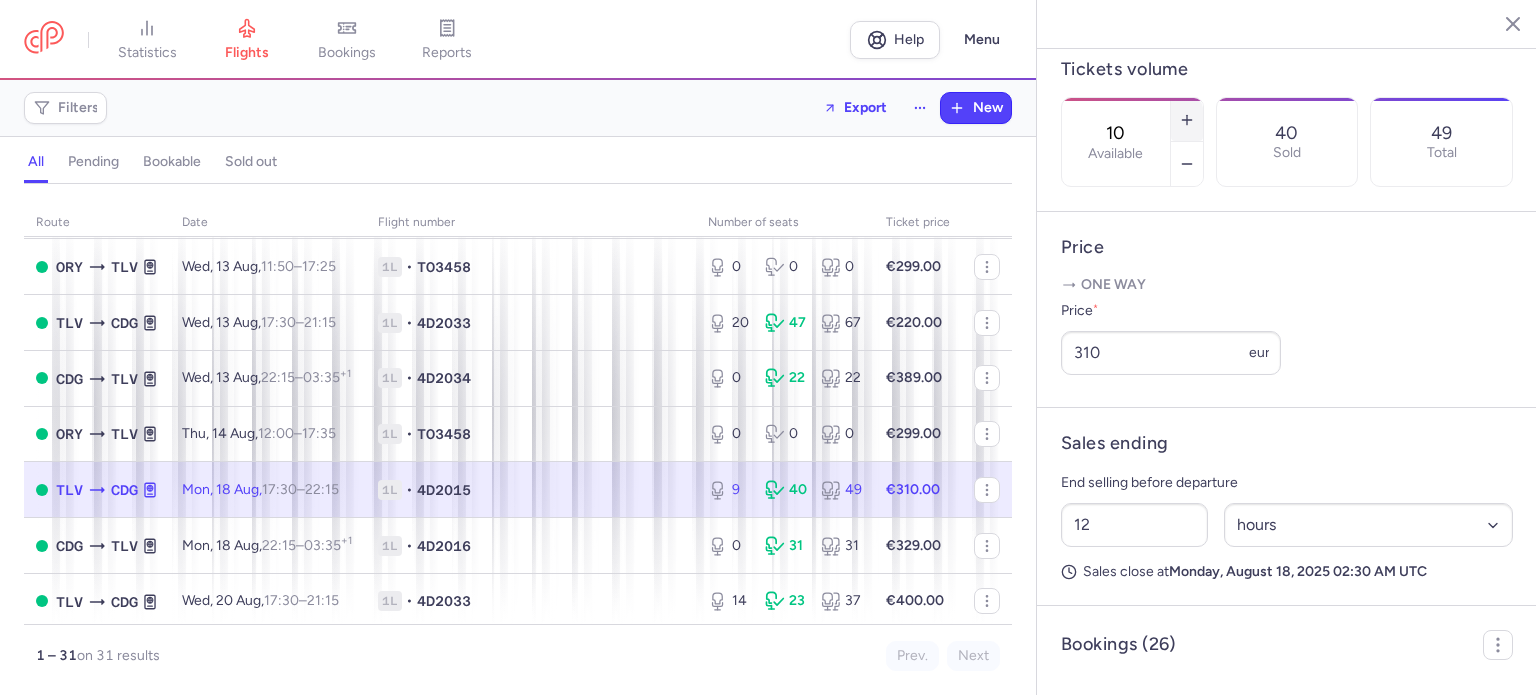 click 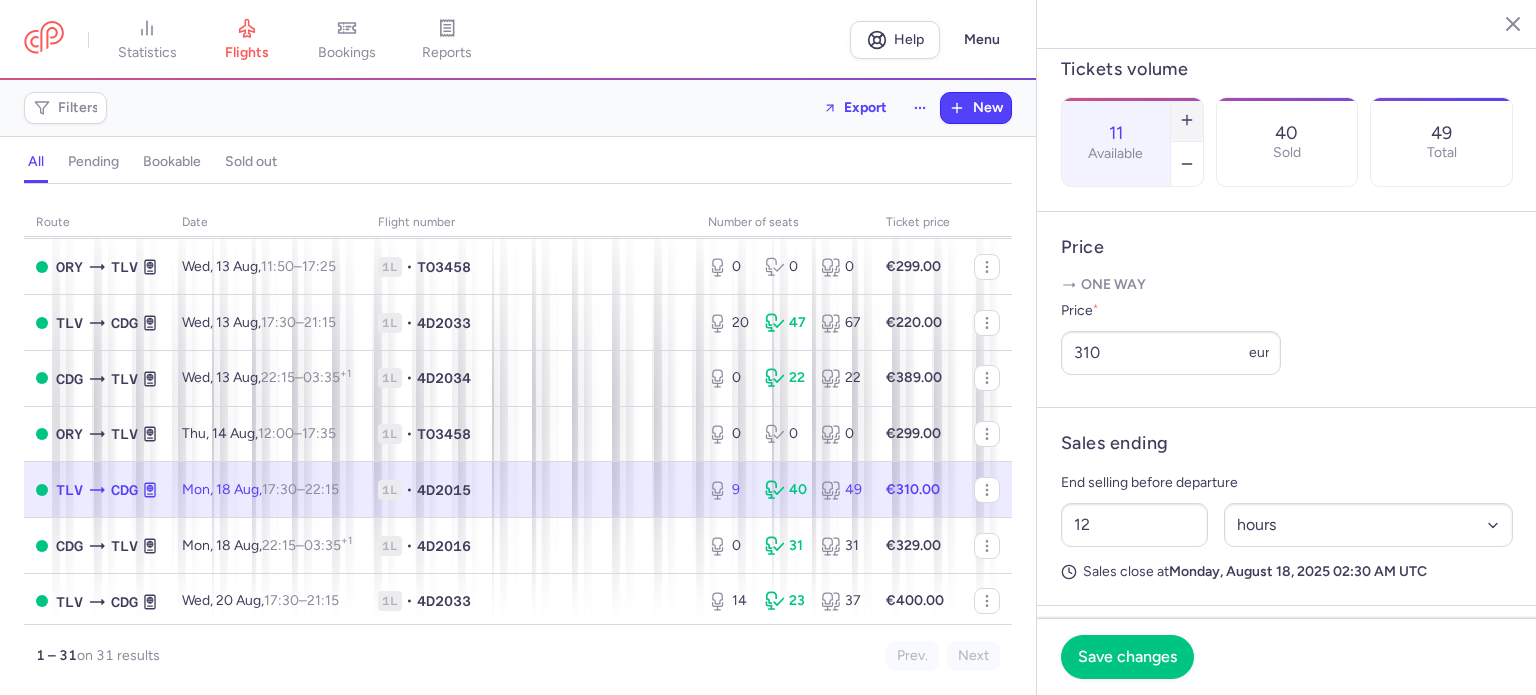 click 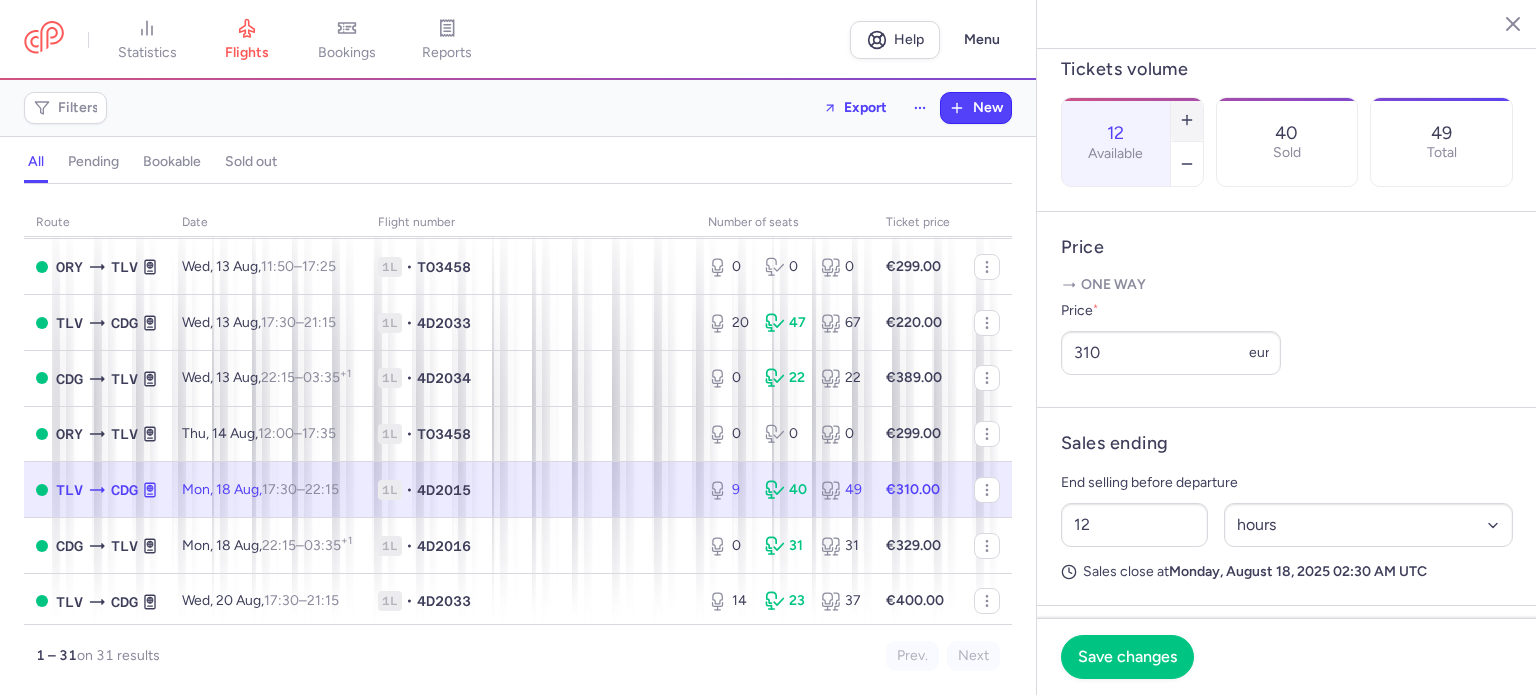click 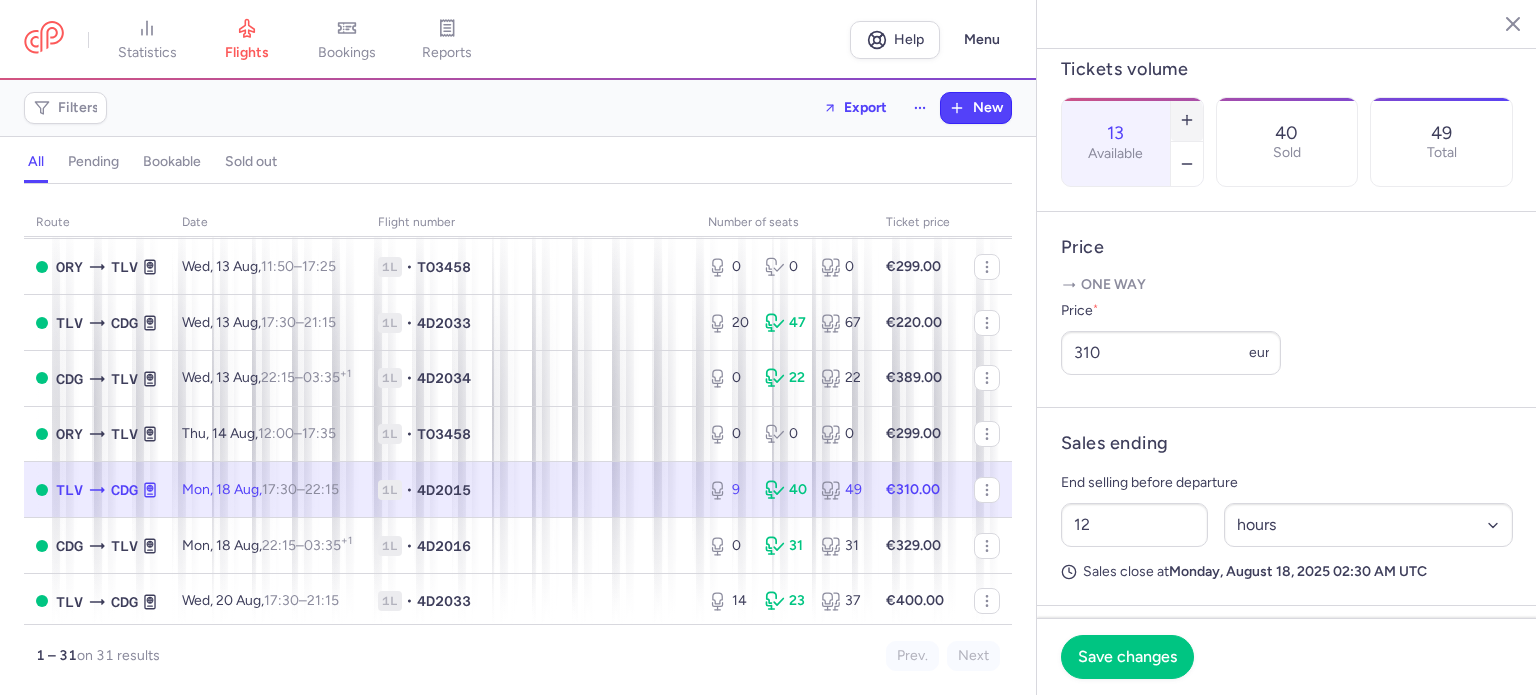 click 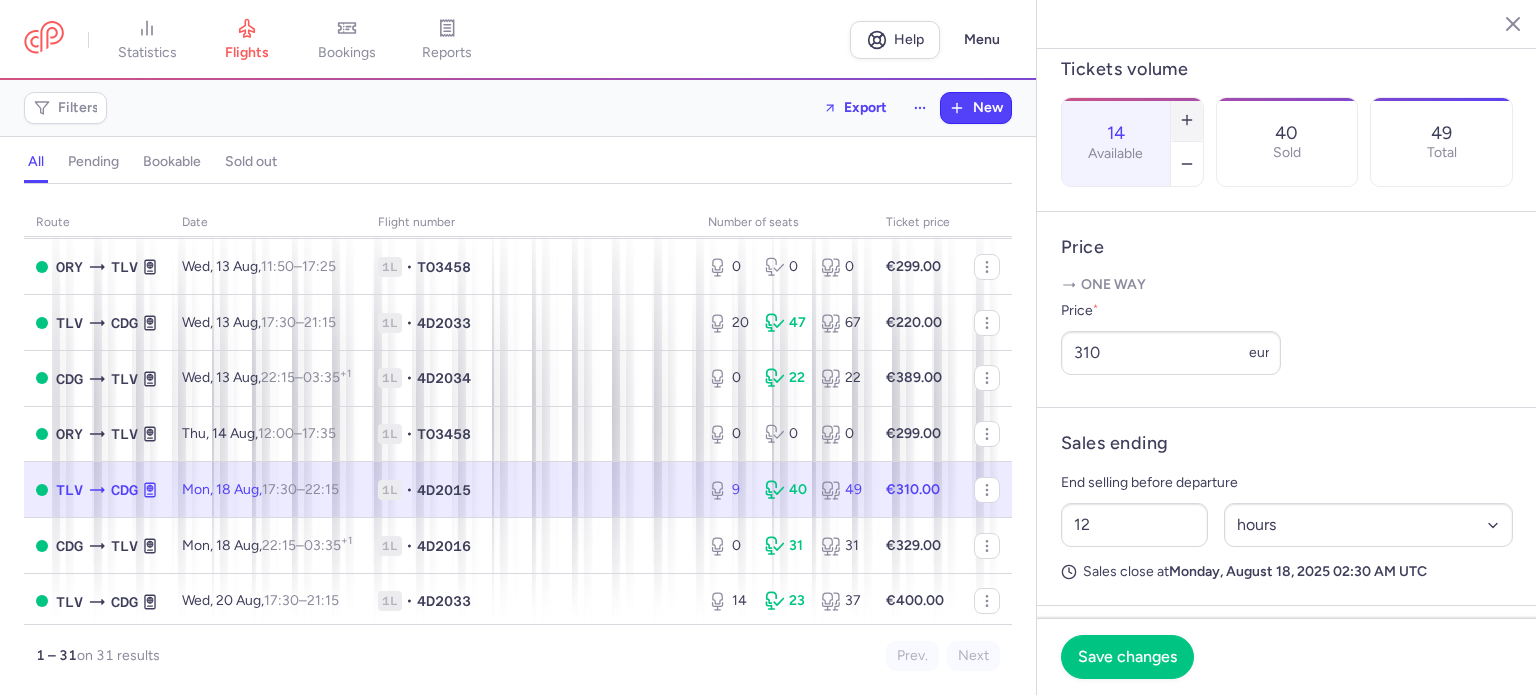 click 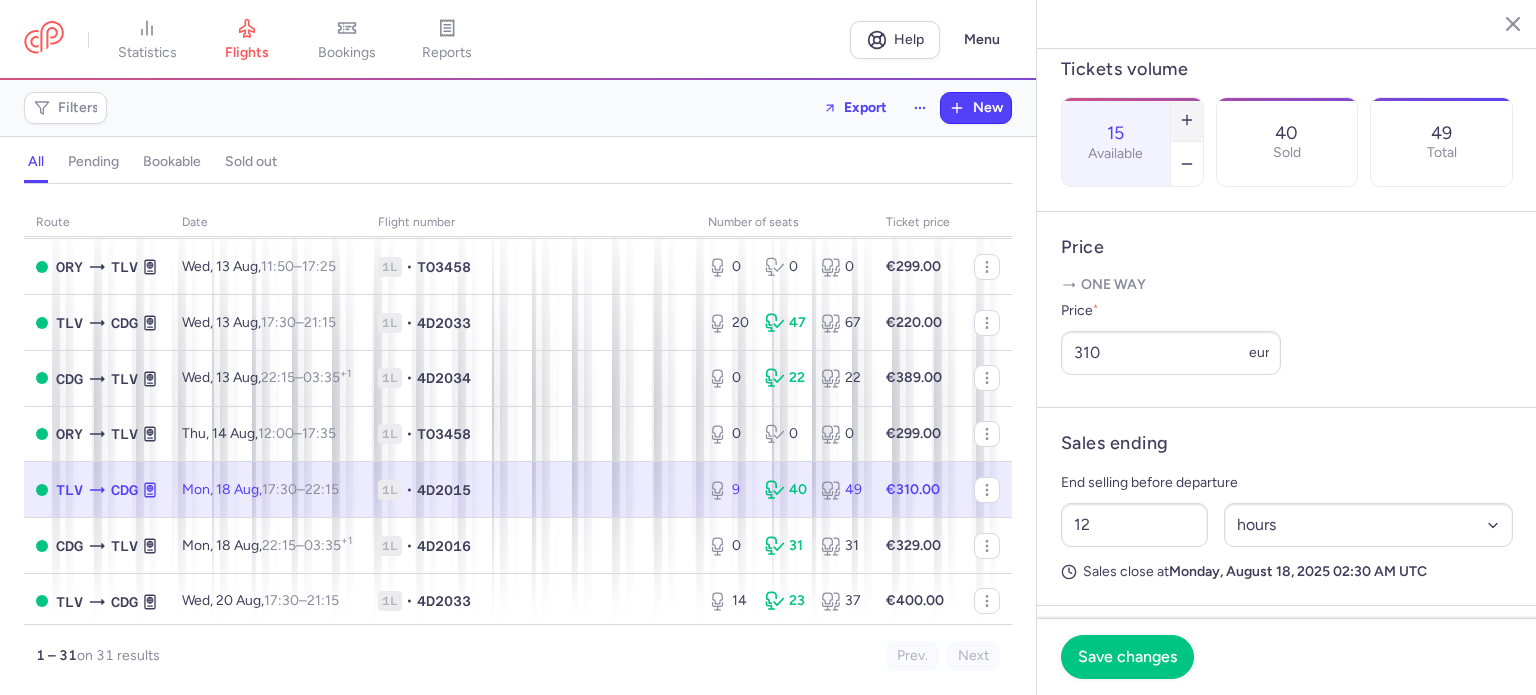 click 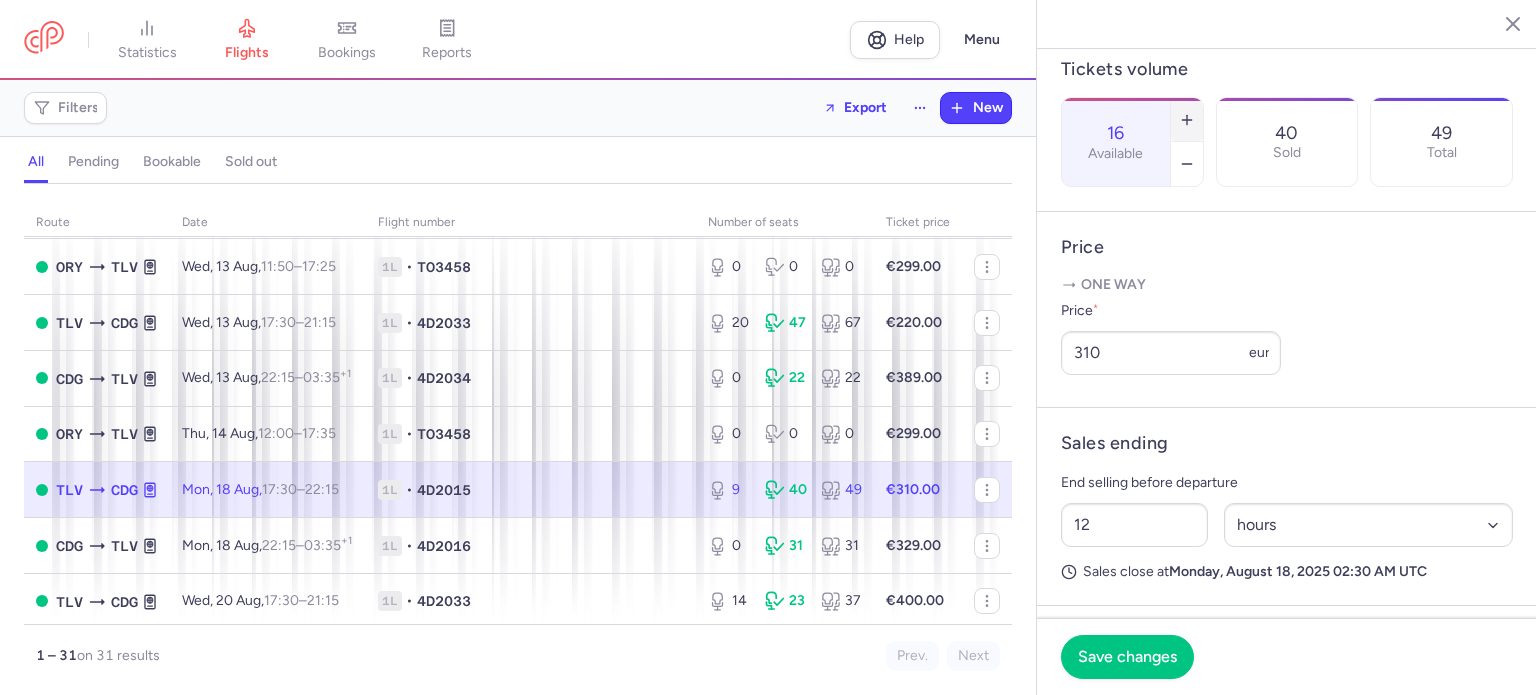 click 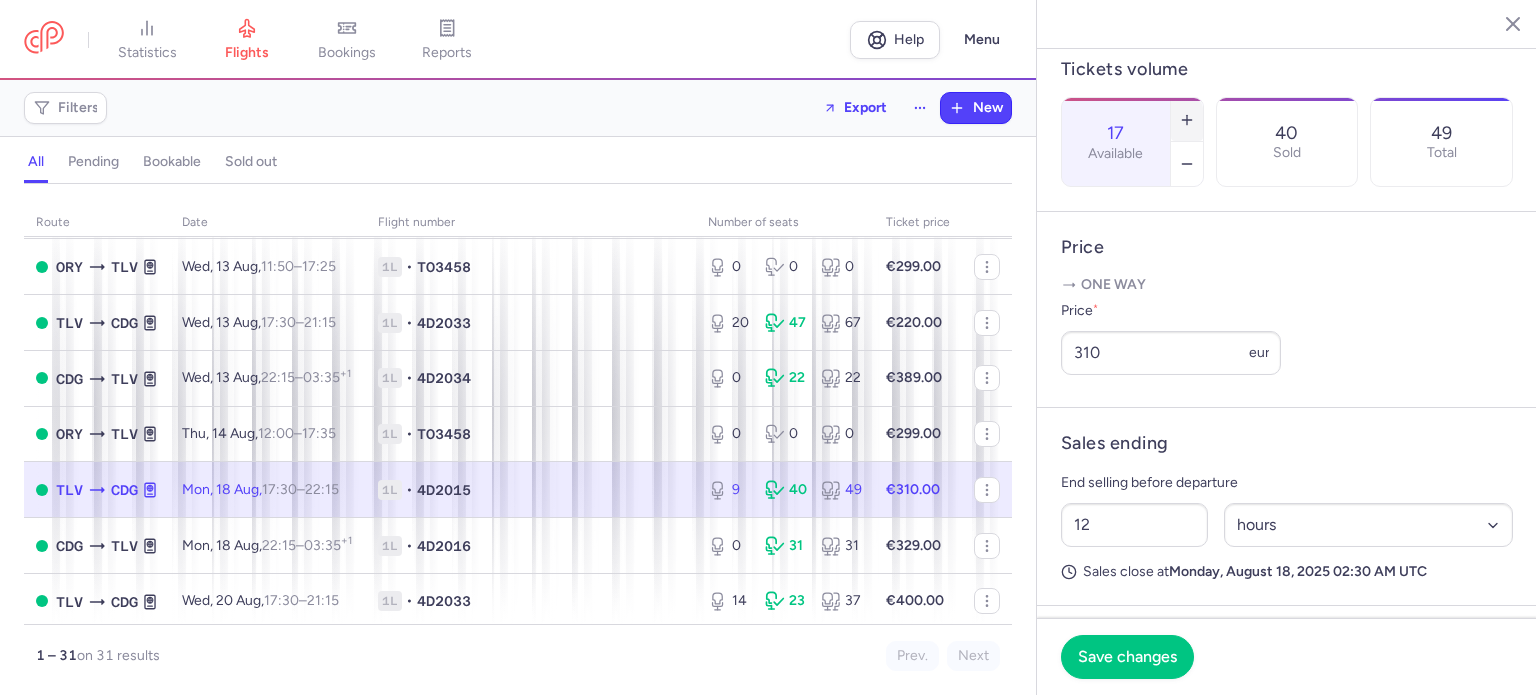 click 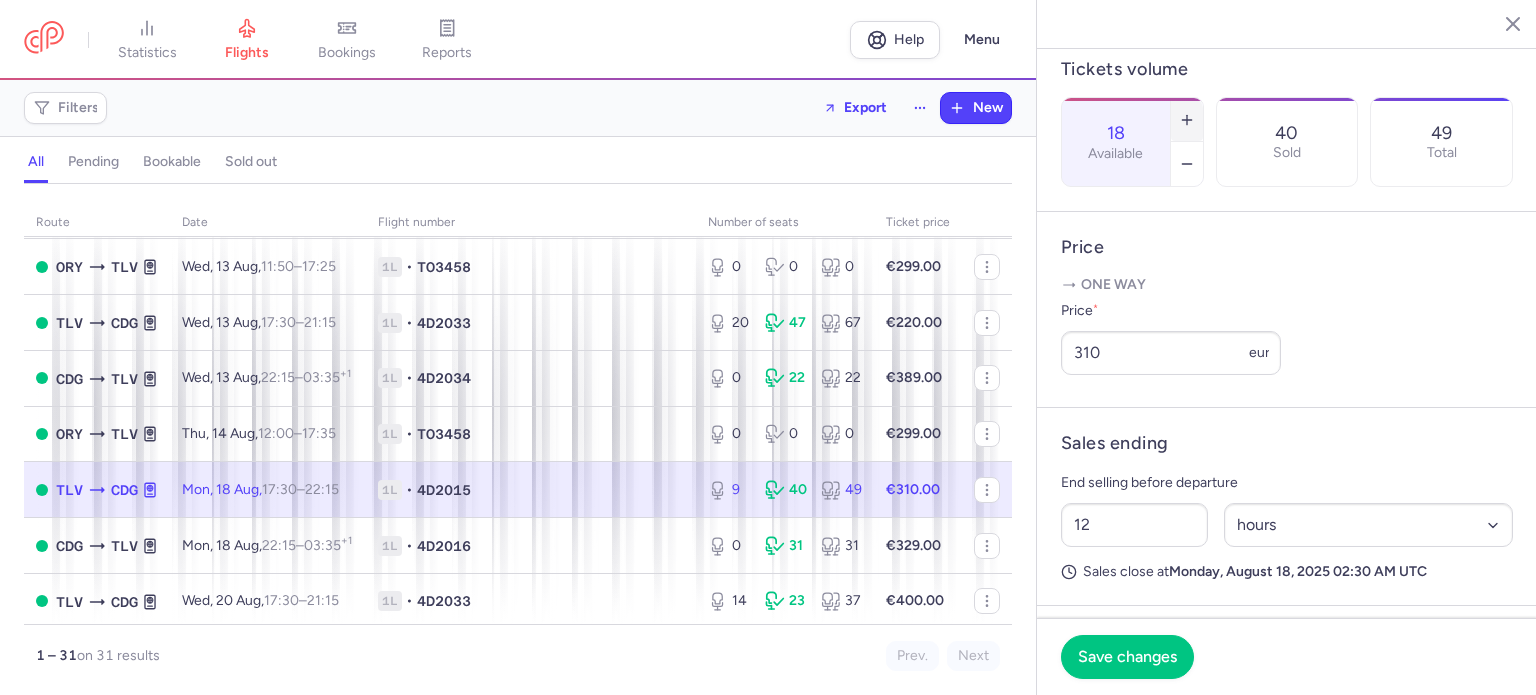 click 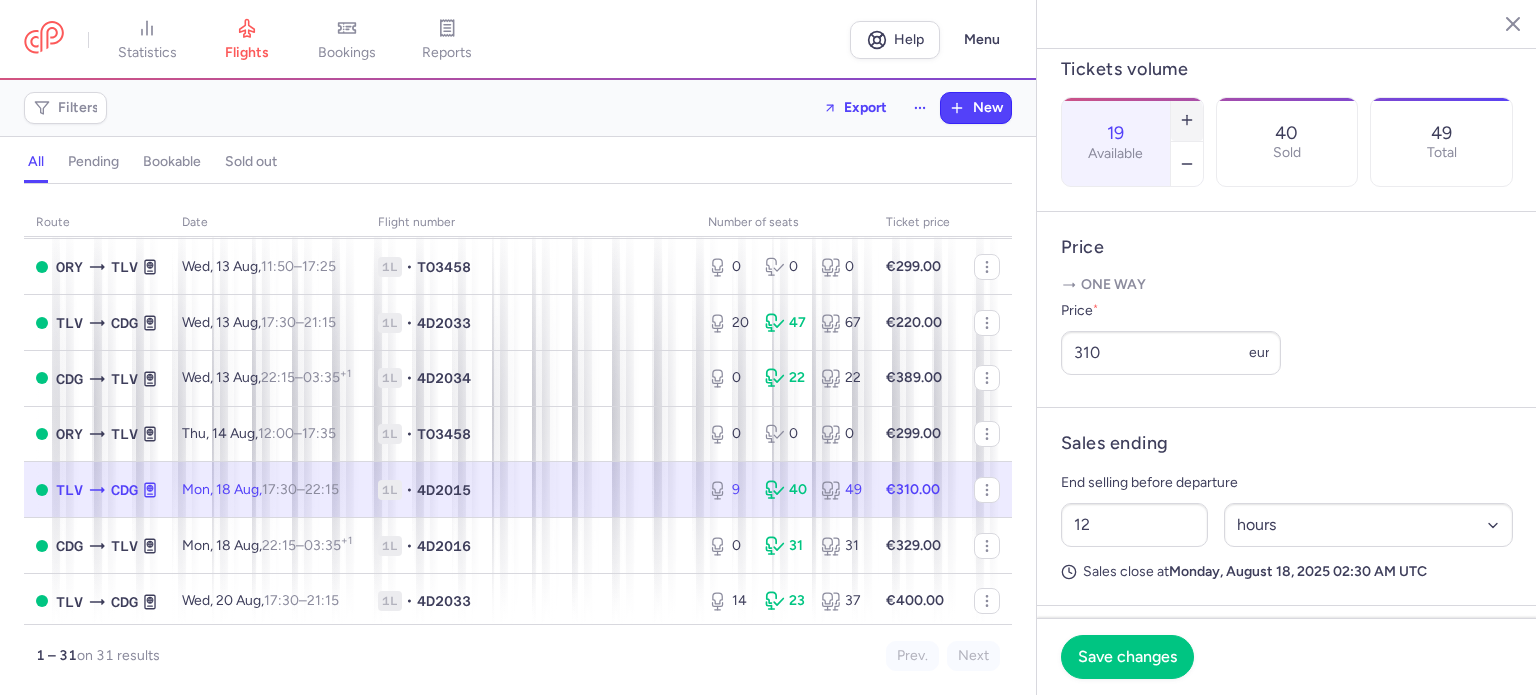 click 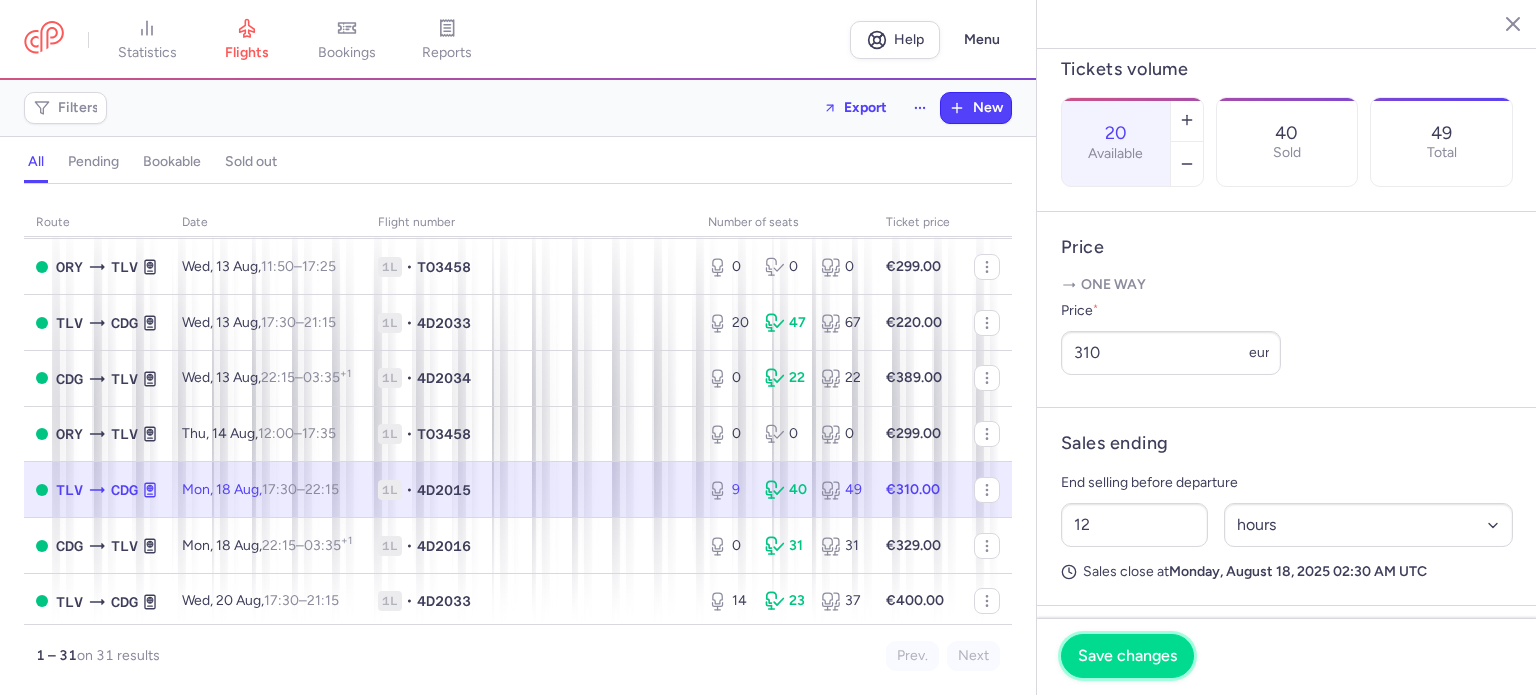 click on "Save changes" at bounding box center (1127, 656) 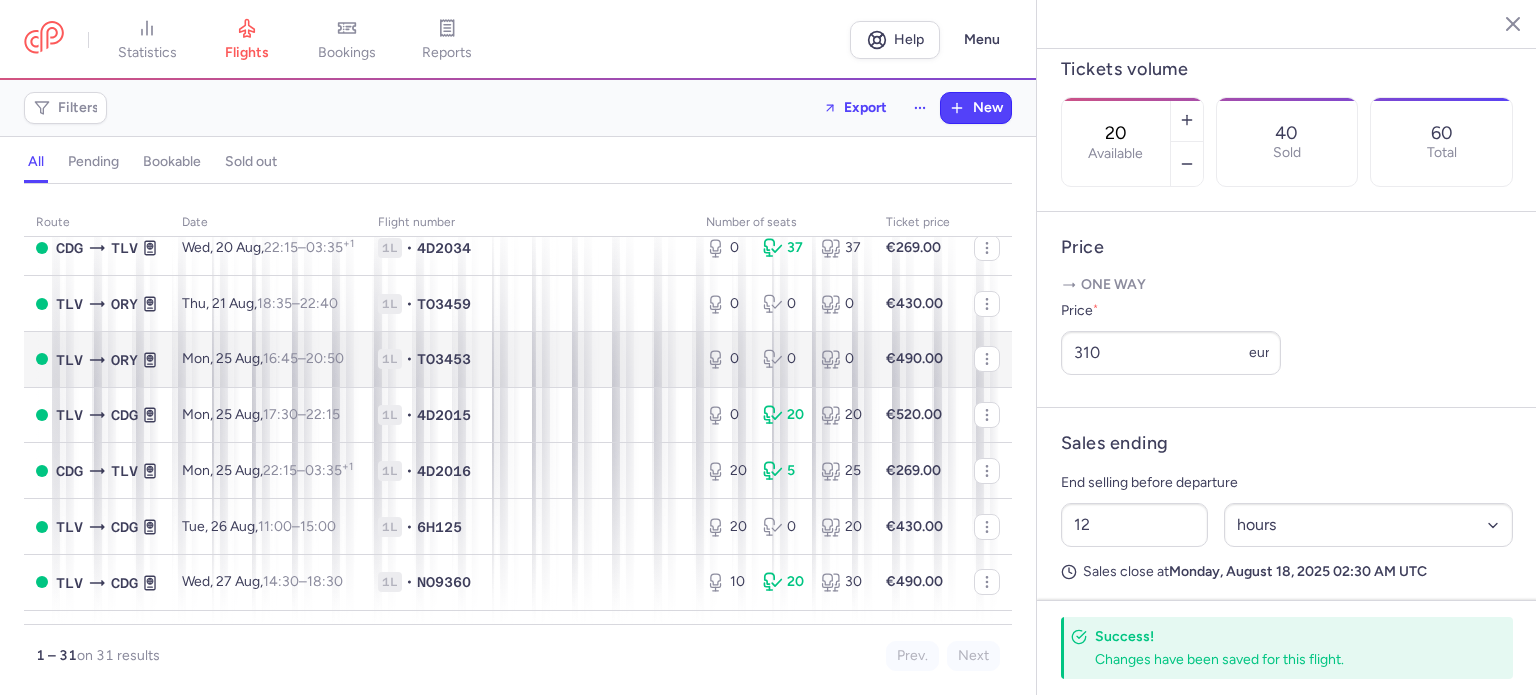 scroll, scrollTop: 1200, scrollLeft: 0, axis: vertical 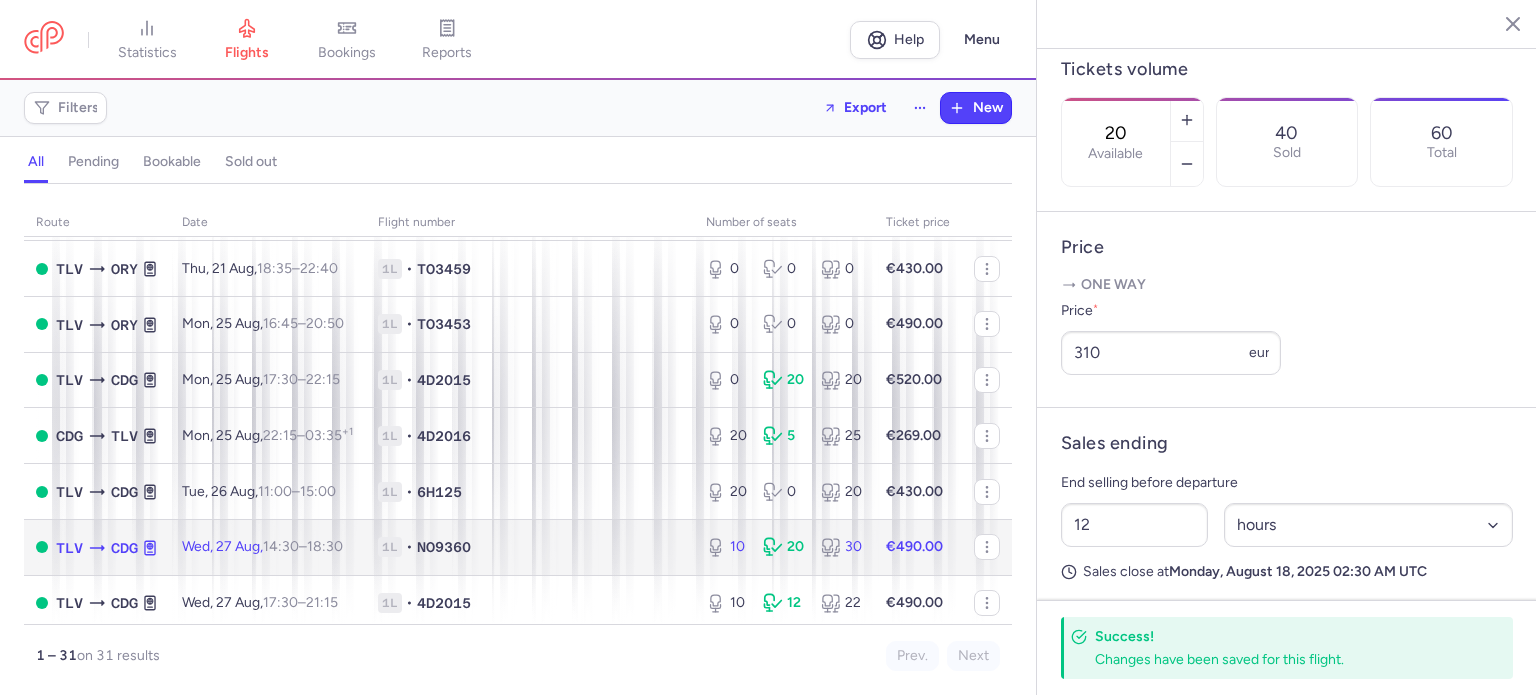 click on "1L • NO9360" at bounding box center (530, 547) 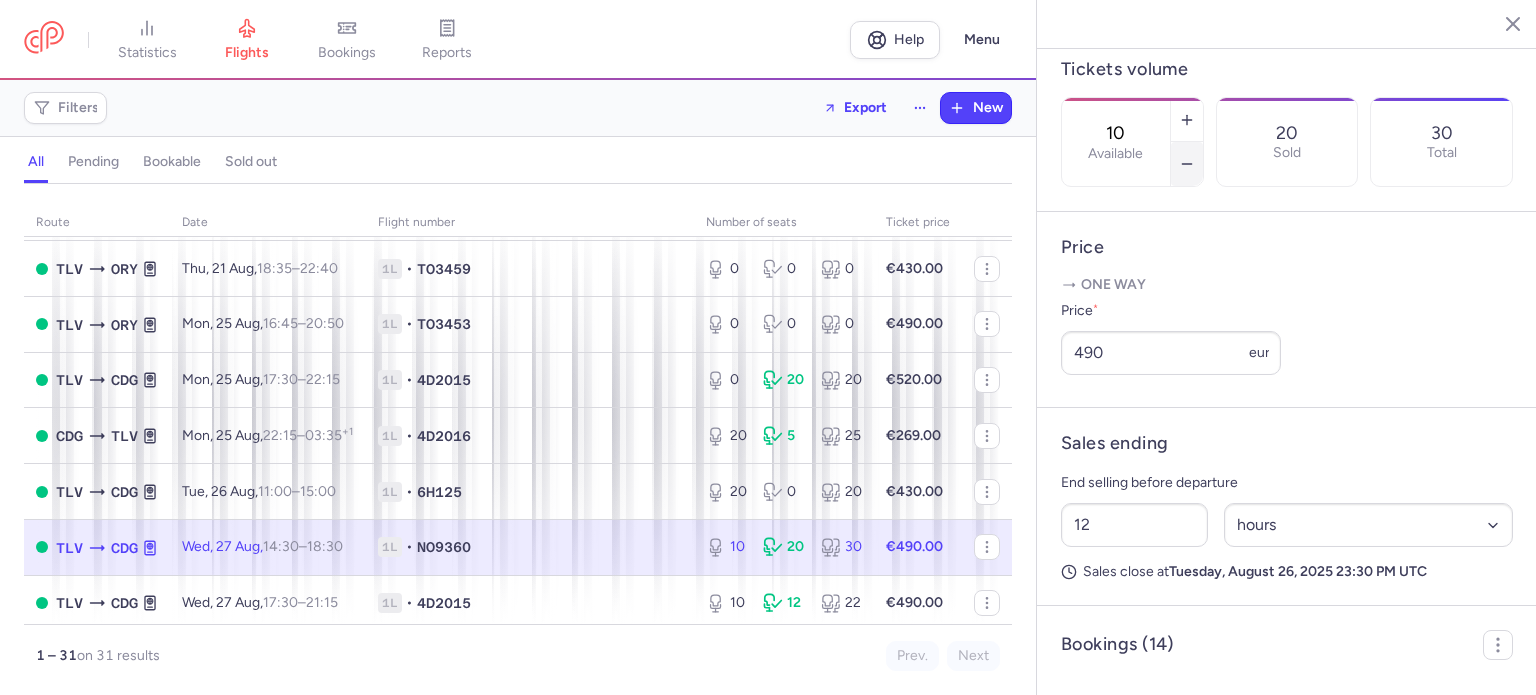 click 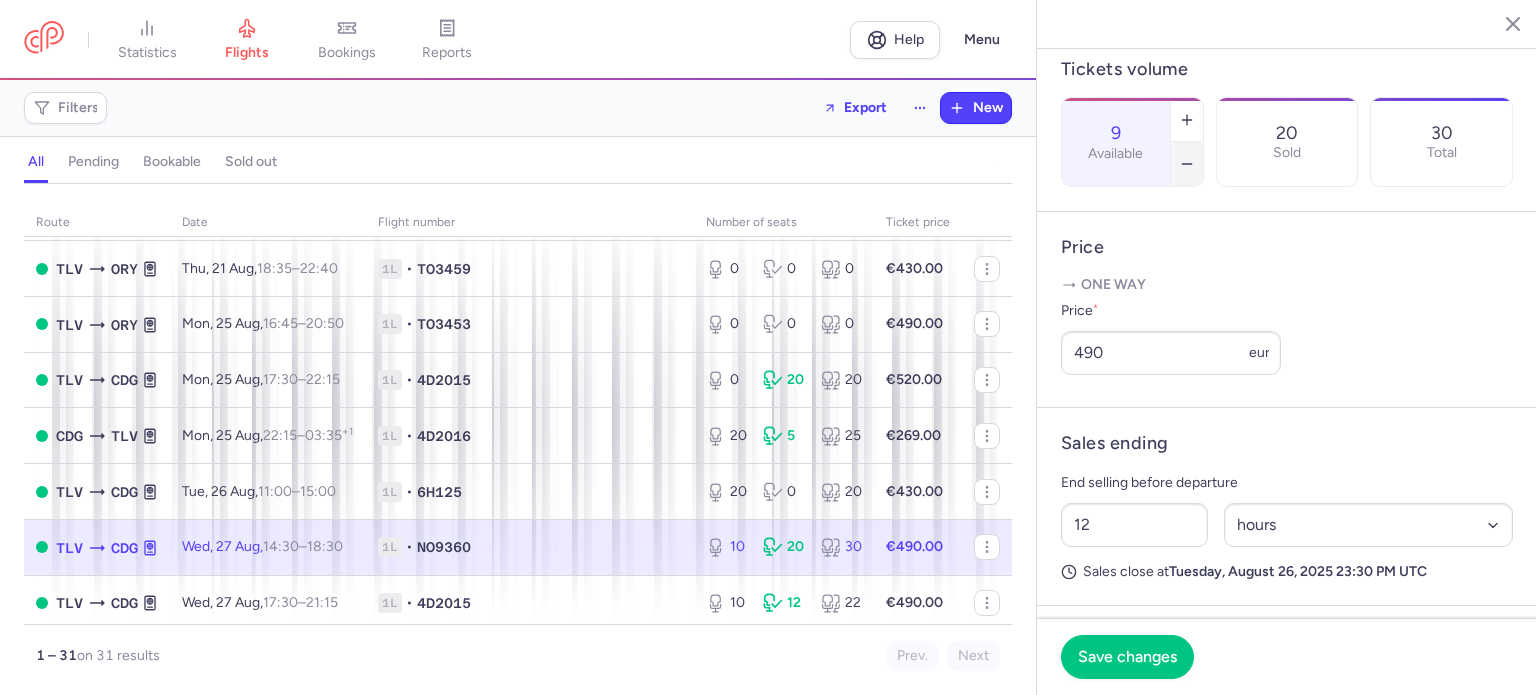 click 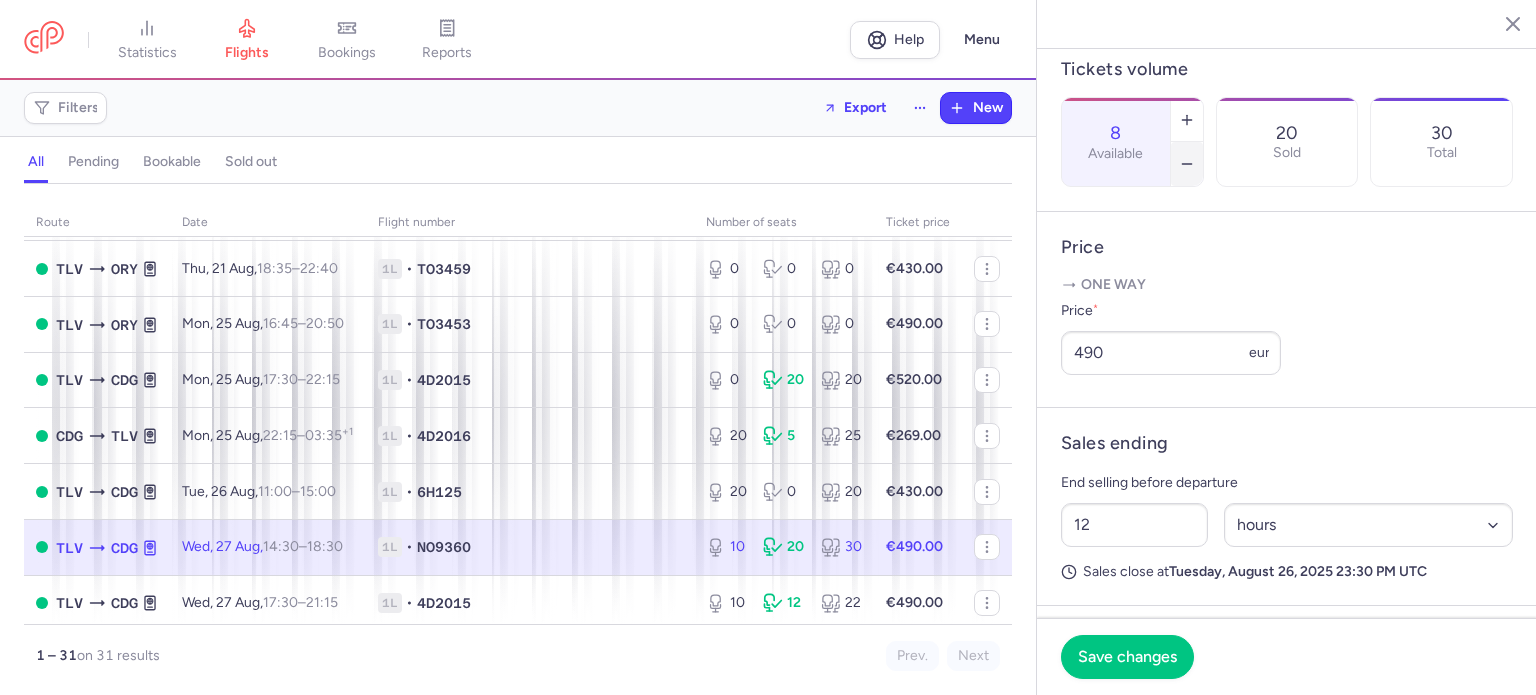click 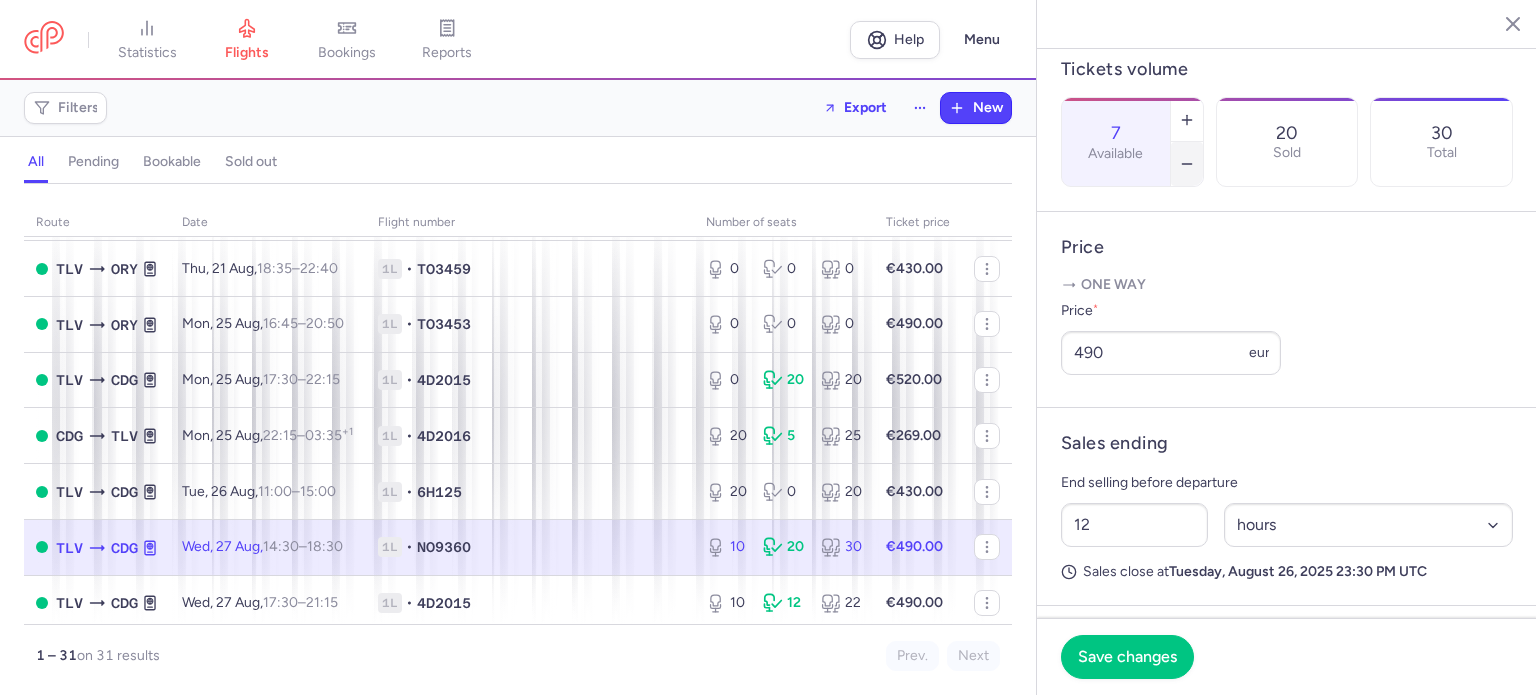 click 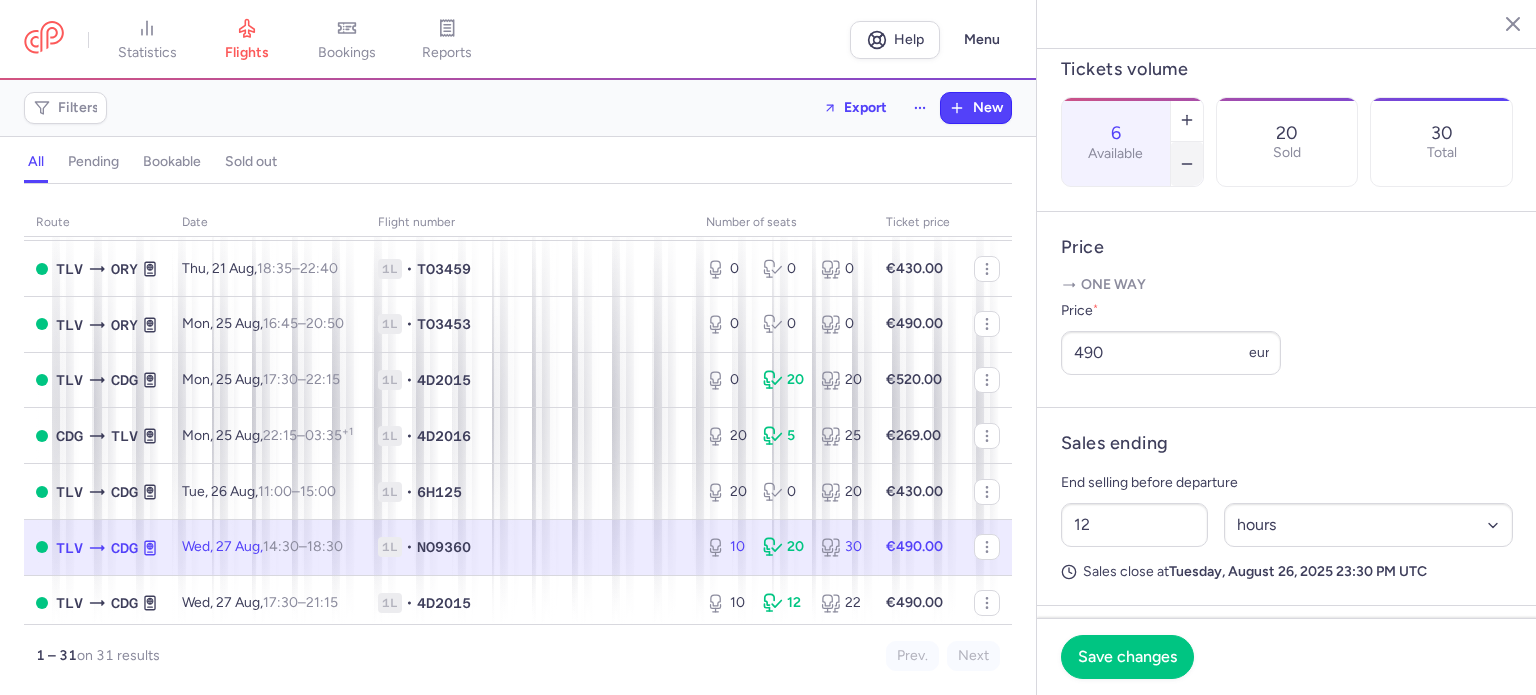 click 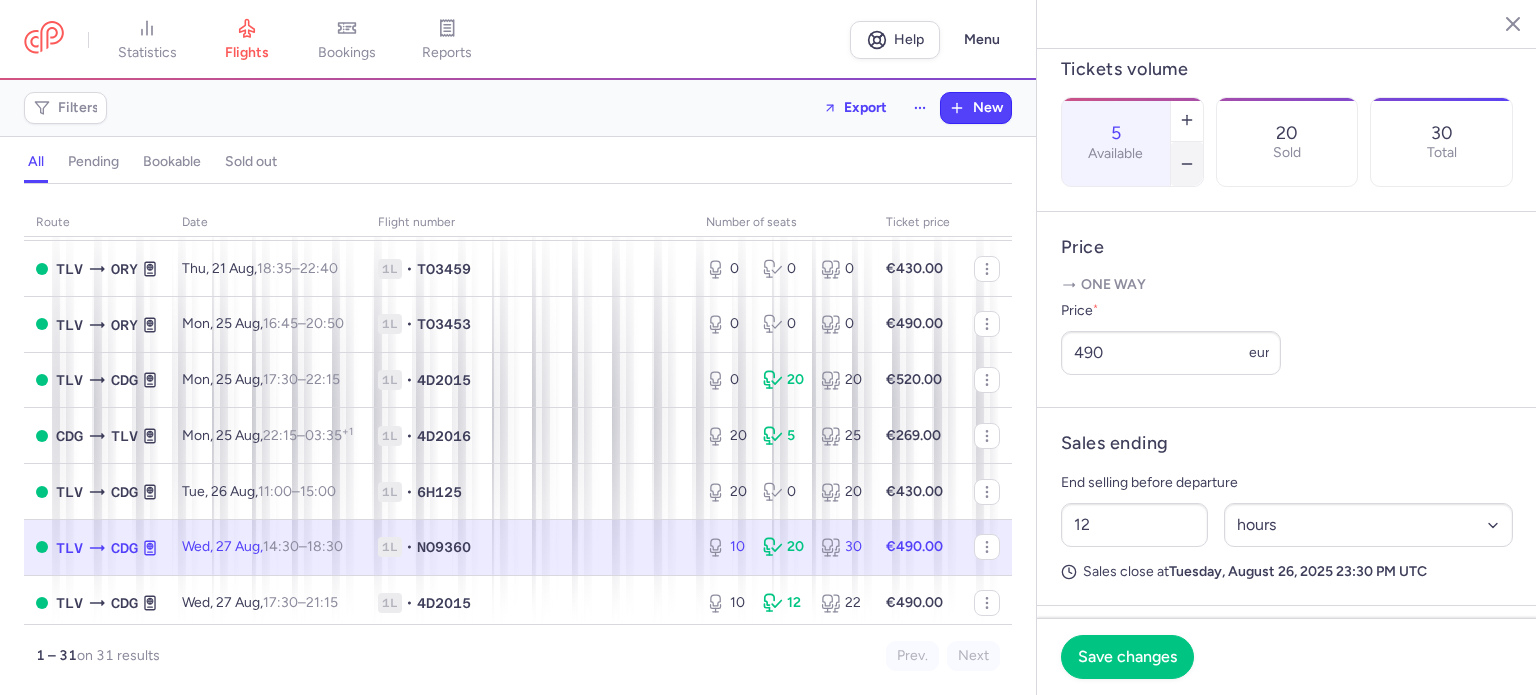 click 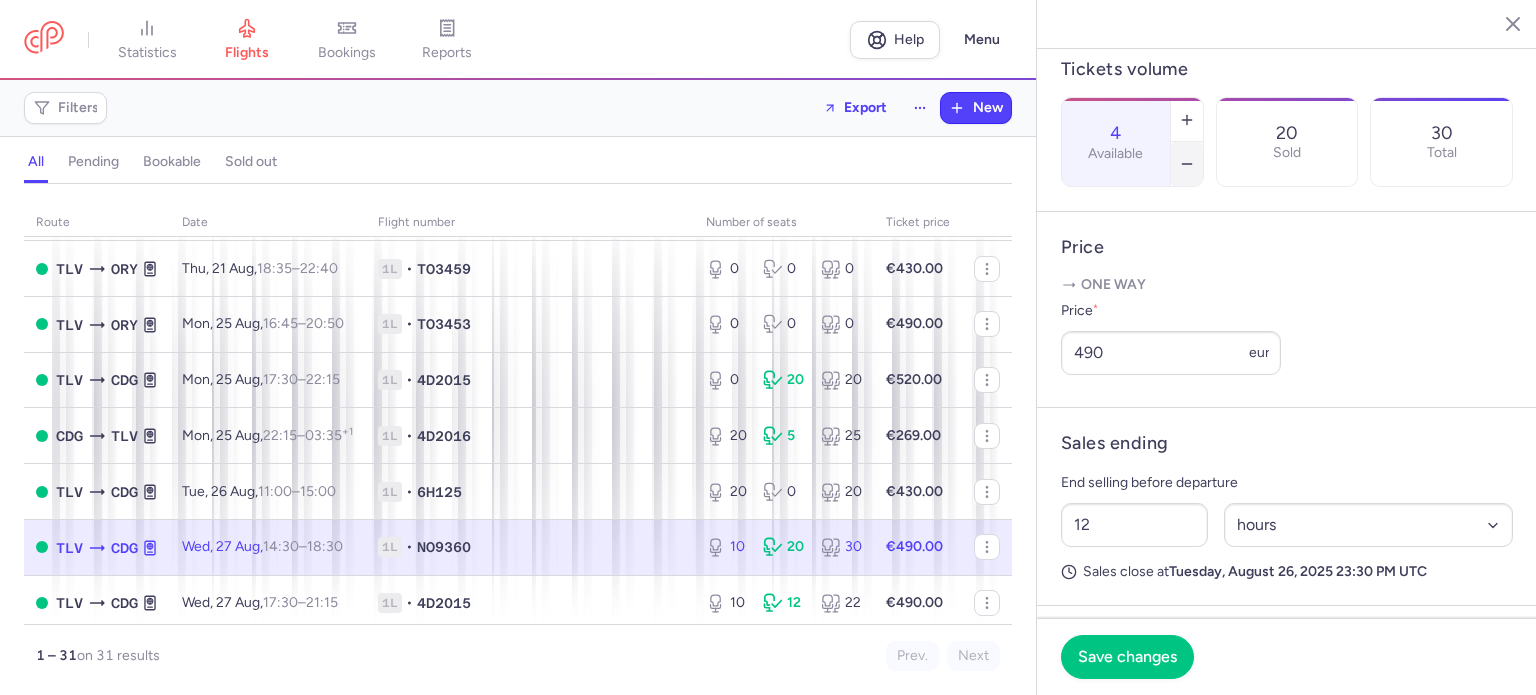 click 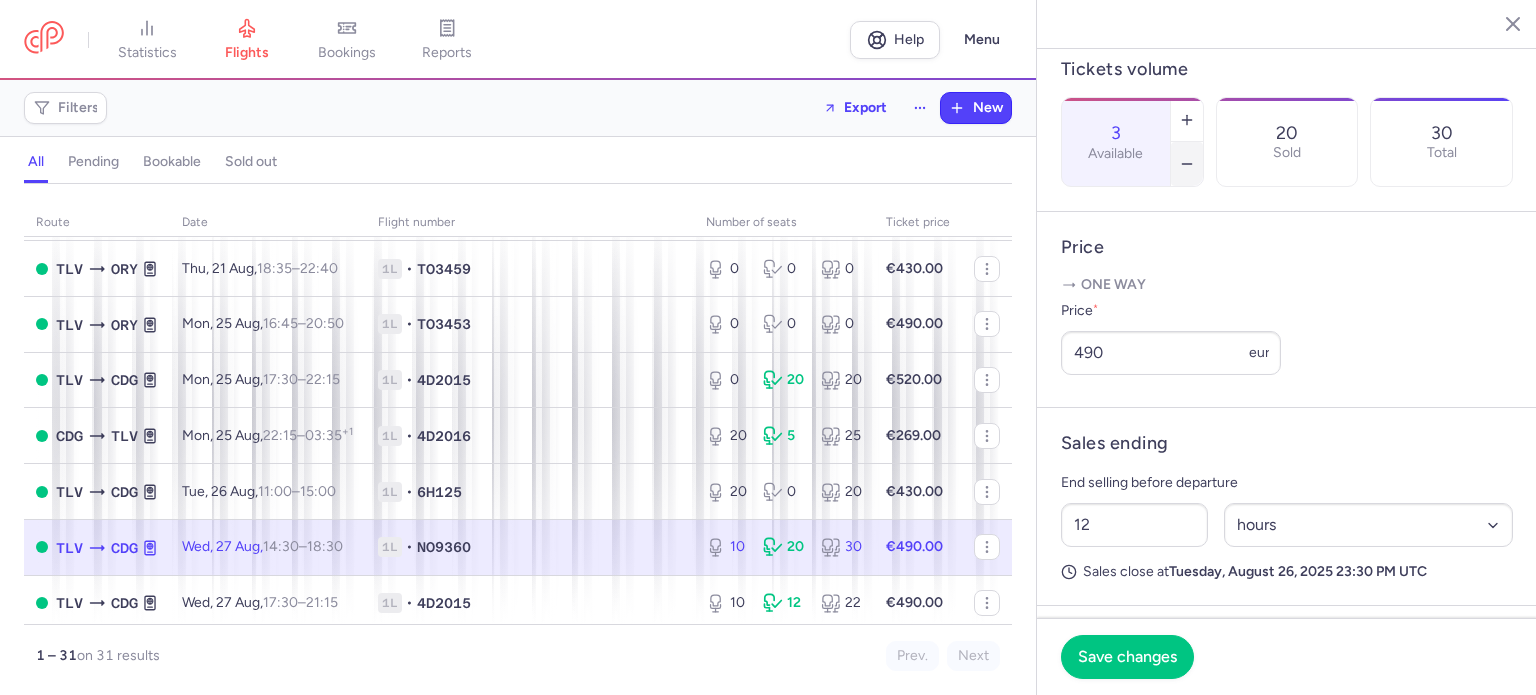 click 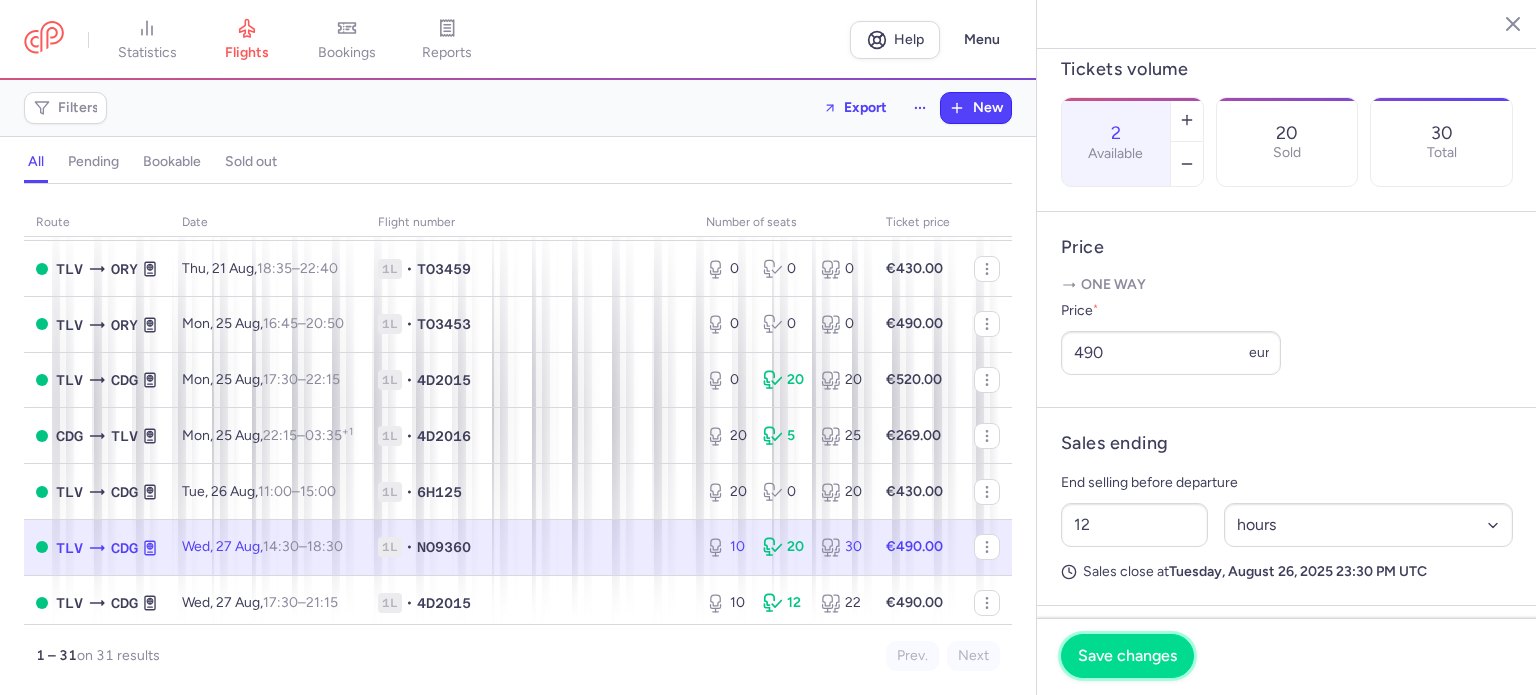 click on "Save changes" at bounding box center (1127, 656) 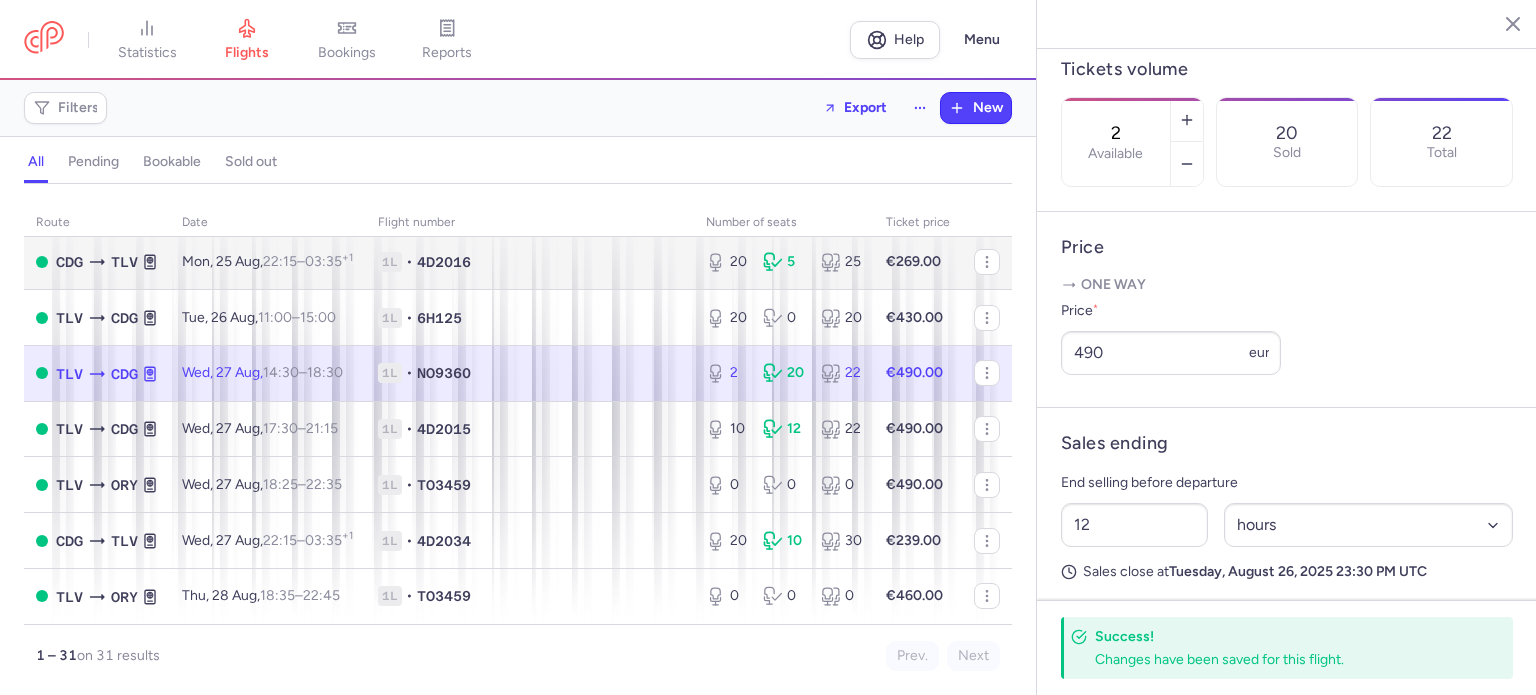 scroll, scrollTop: 1400, scrollLeft: 0, axis: vertical 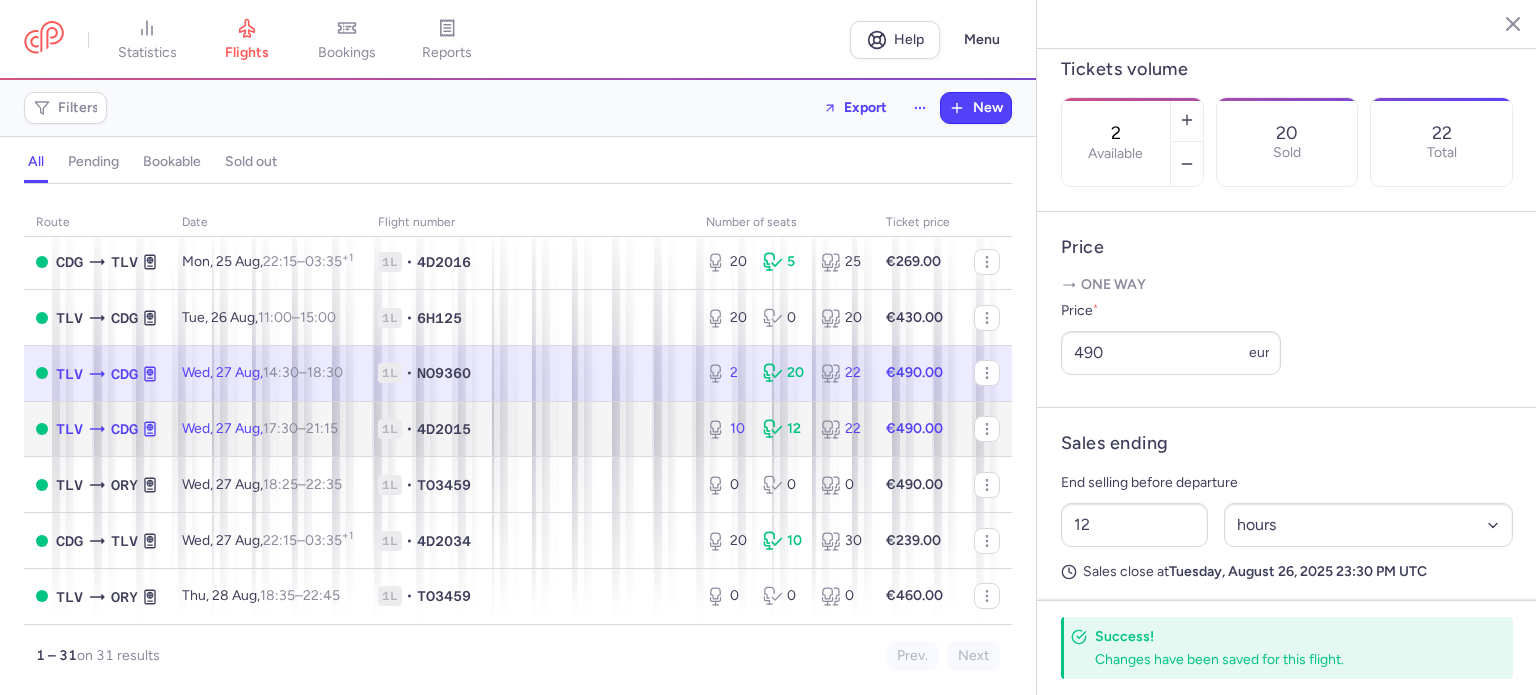 click on "1L • 4D2015" at bounding box center [530, 429] 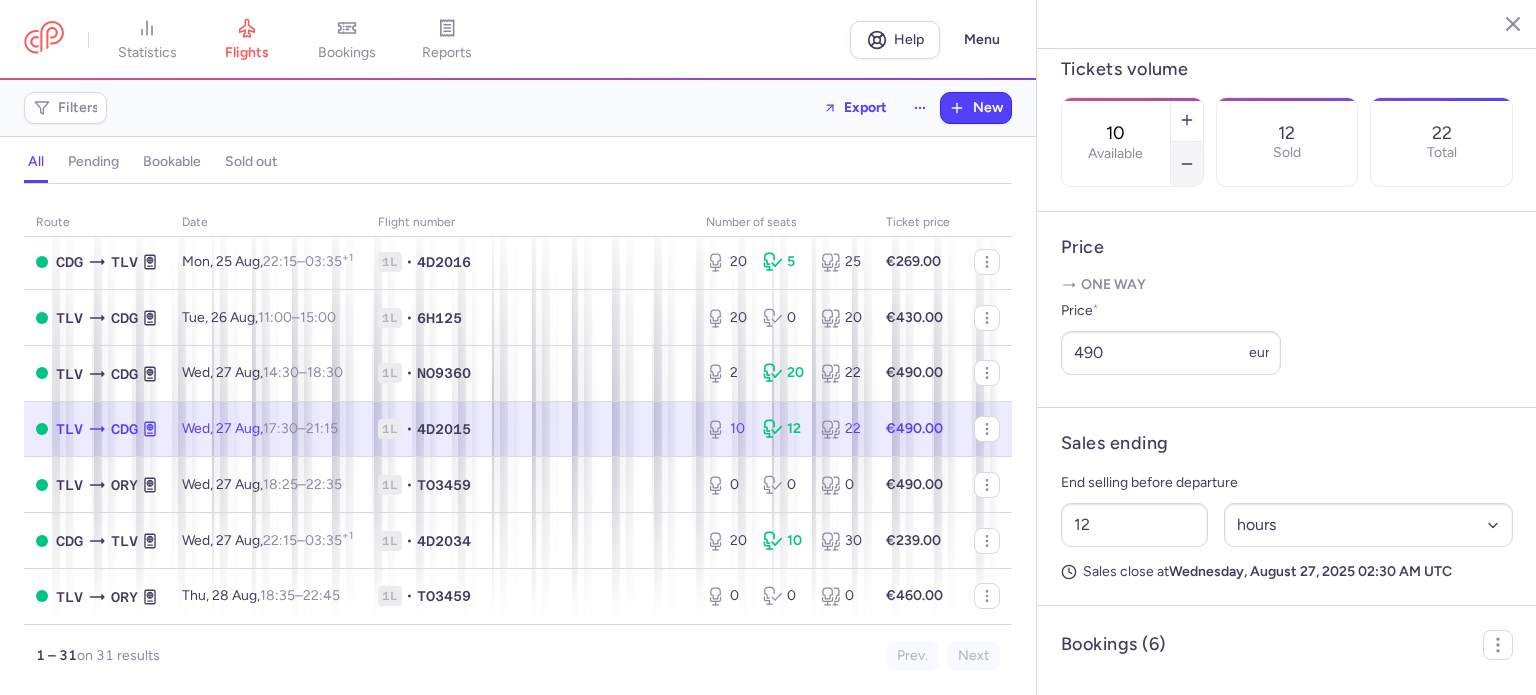 click 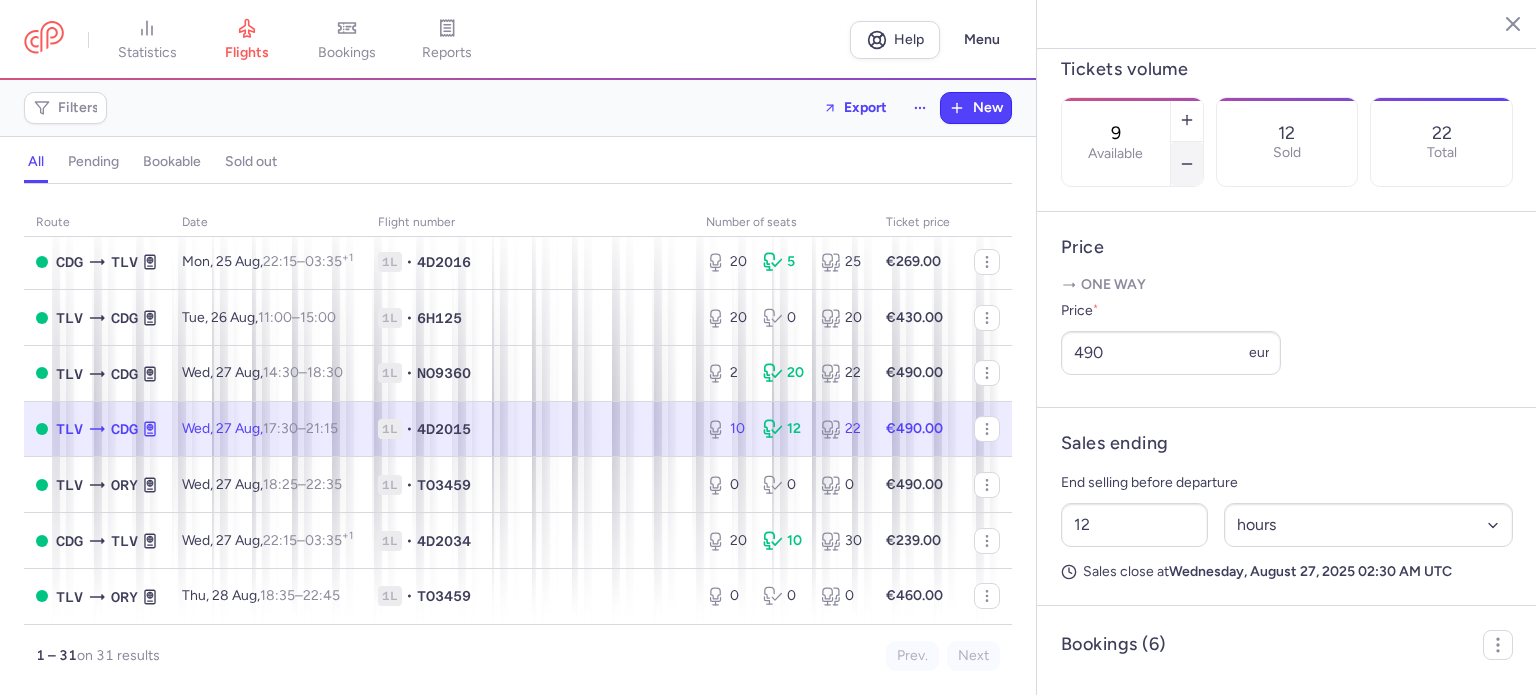 click 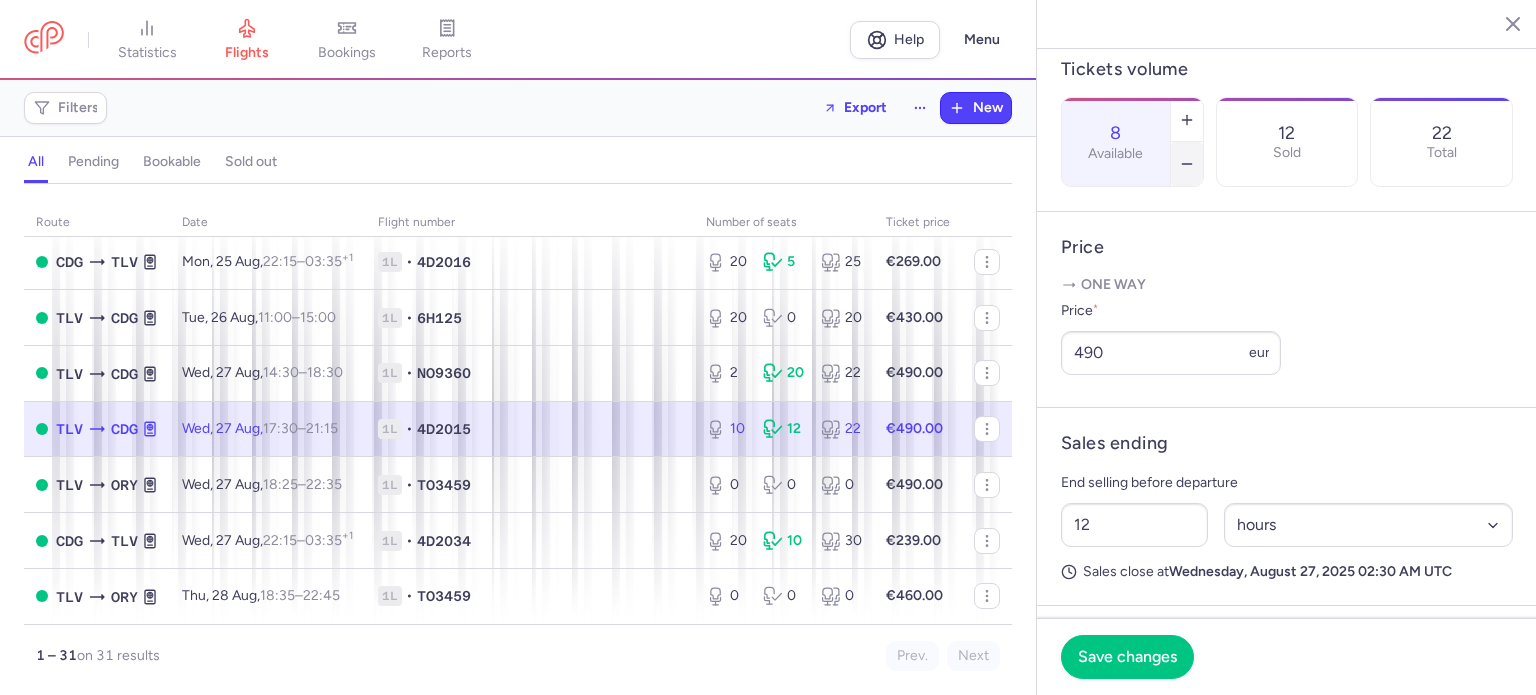 click 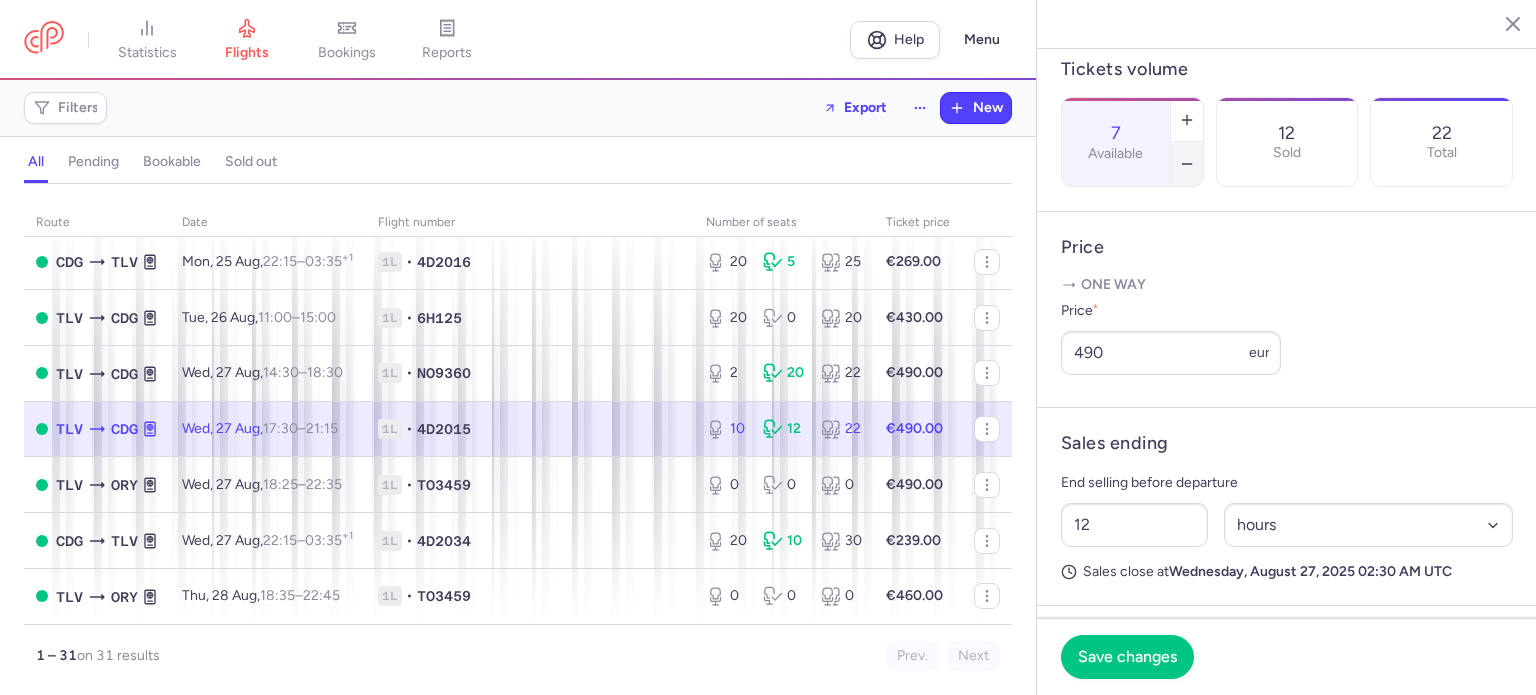 click 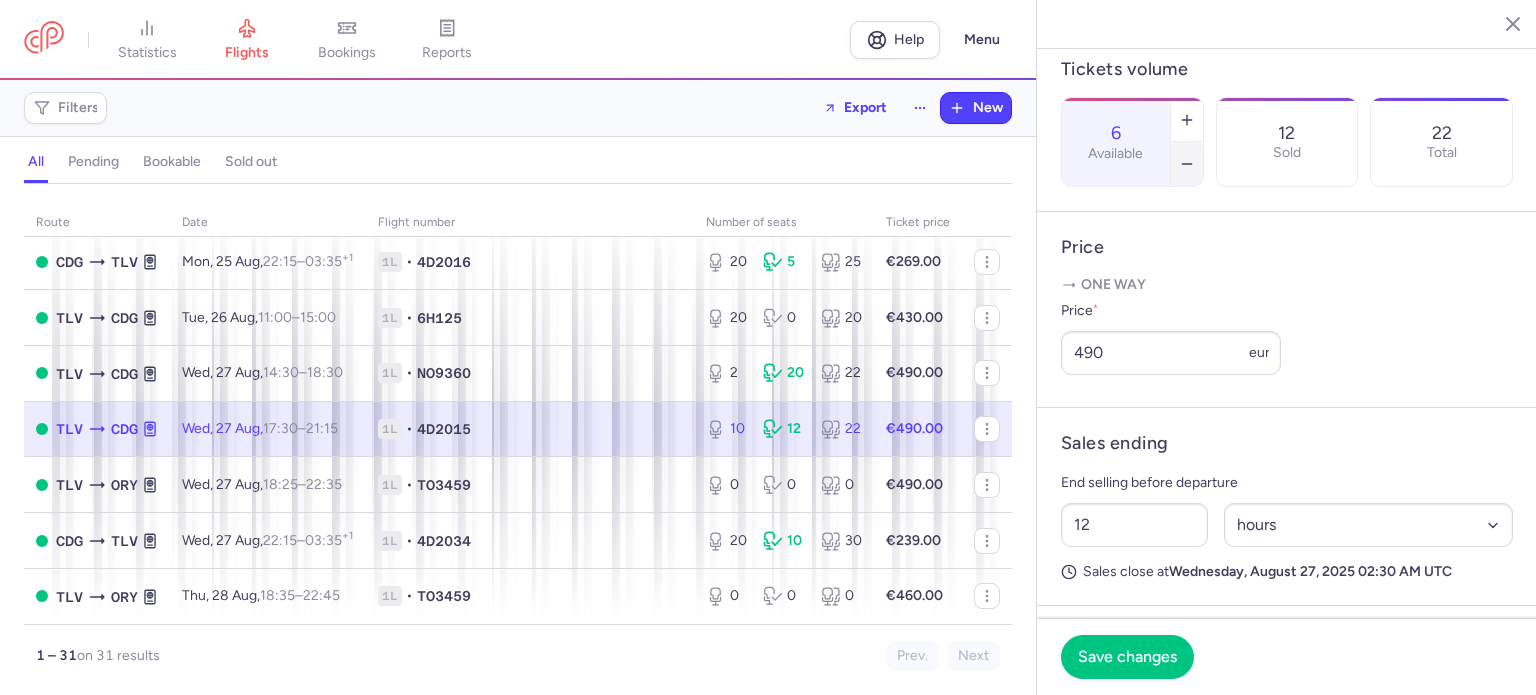 click 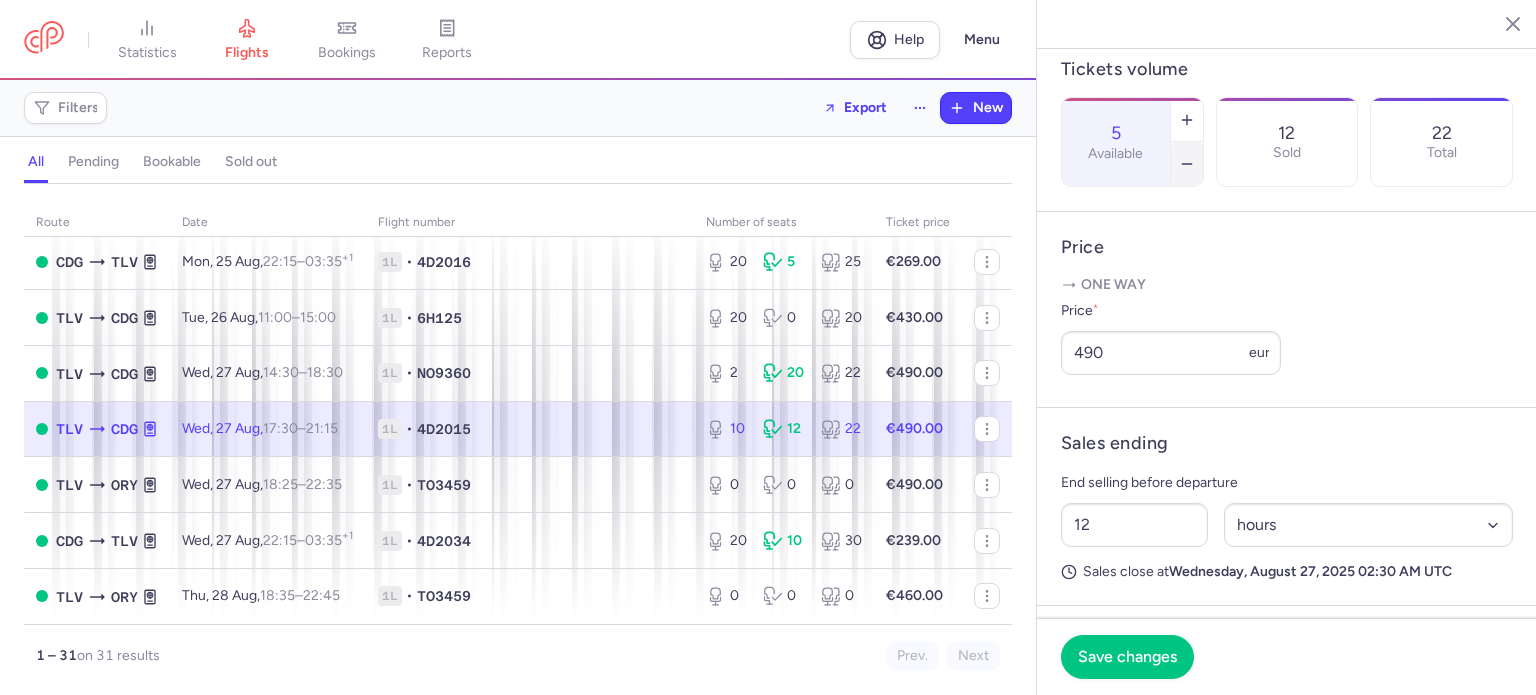 click 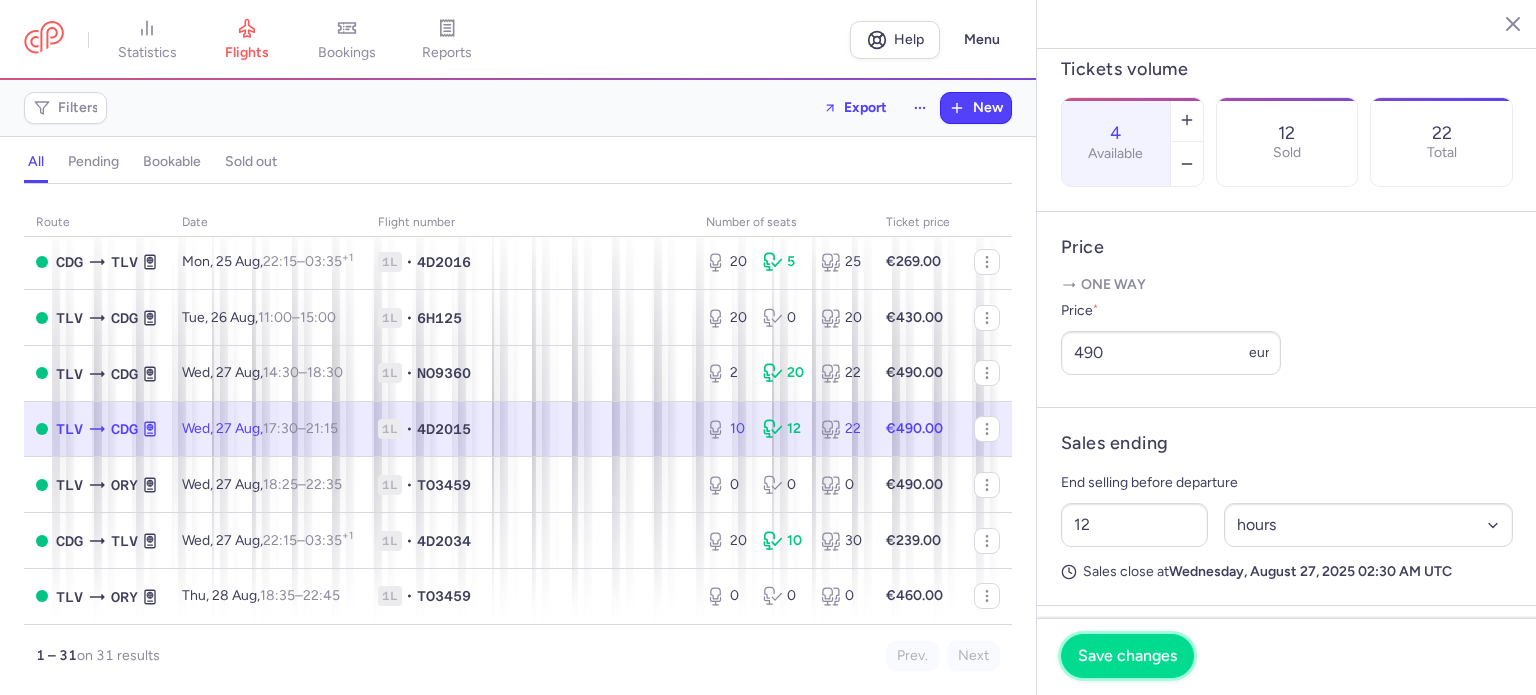 click on "Save changes" at bounding box center [1127, 656] 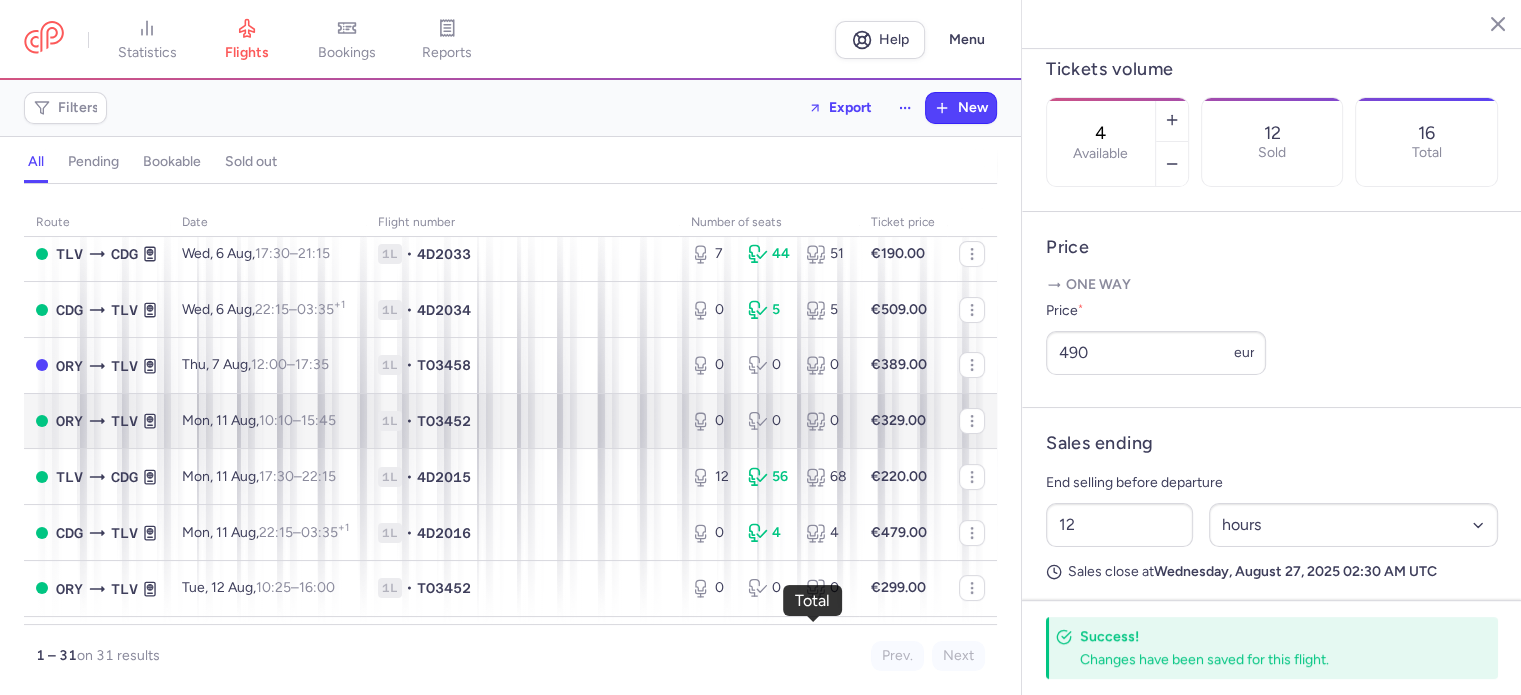 scroll, scrollTop: 212, scrollLeft: 0, axis: vertical 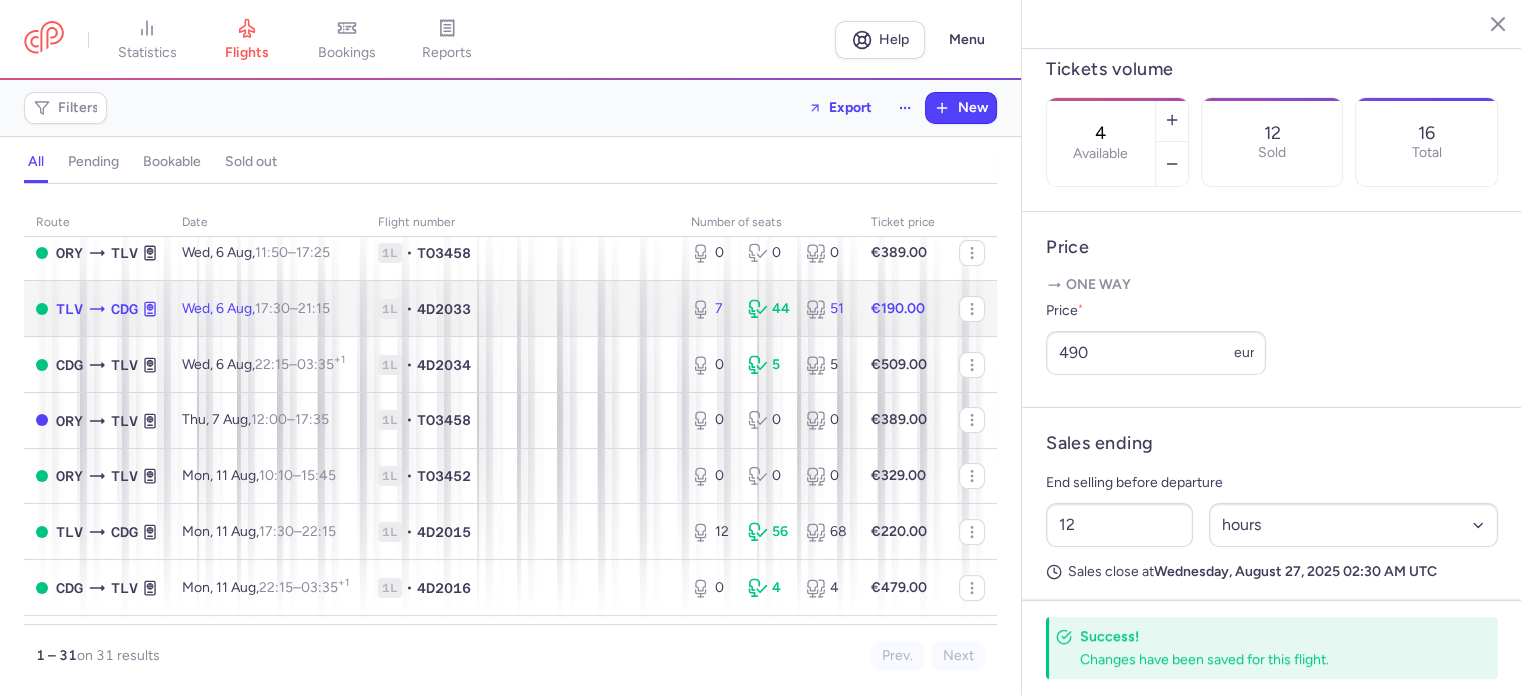 click on "1L • 4D2033" at bounding box center [522, 309] 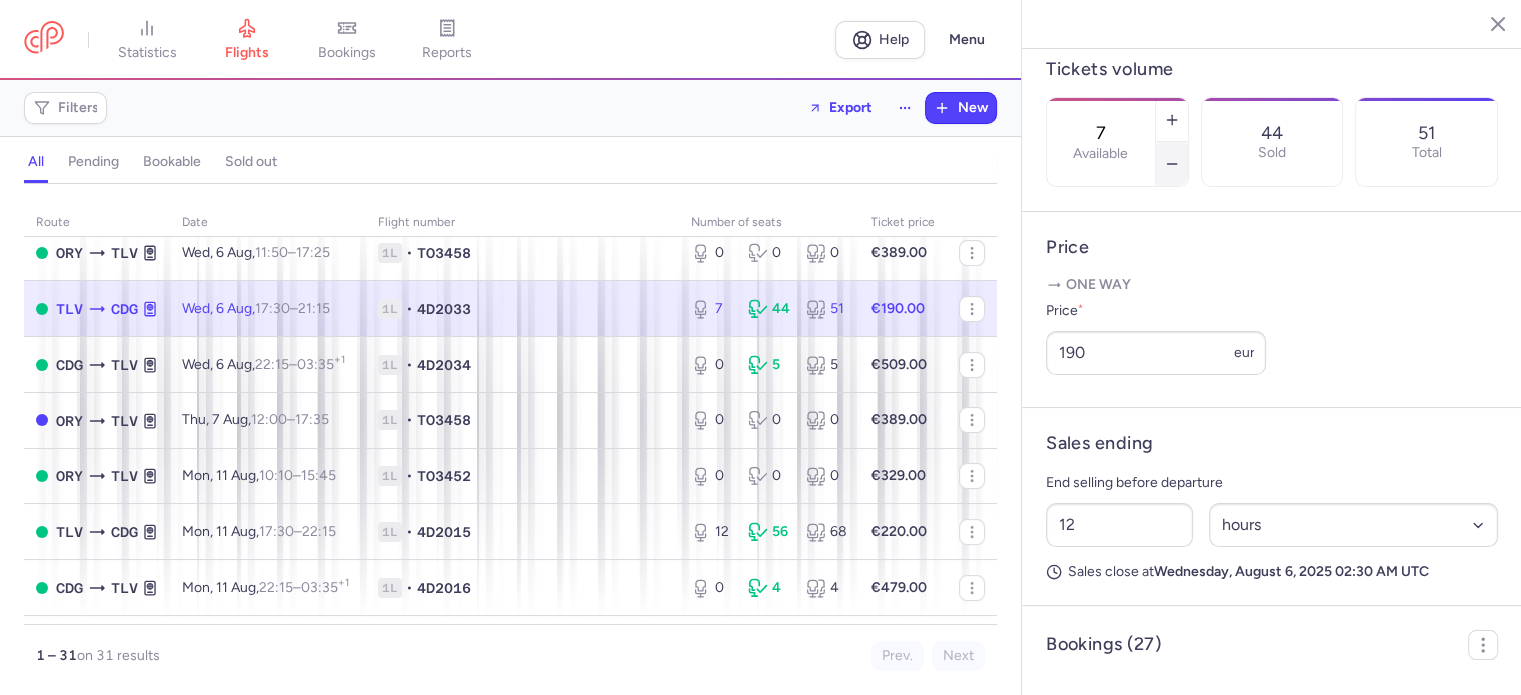 click 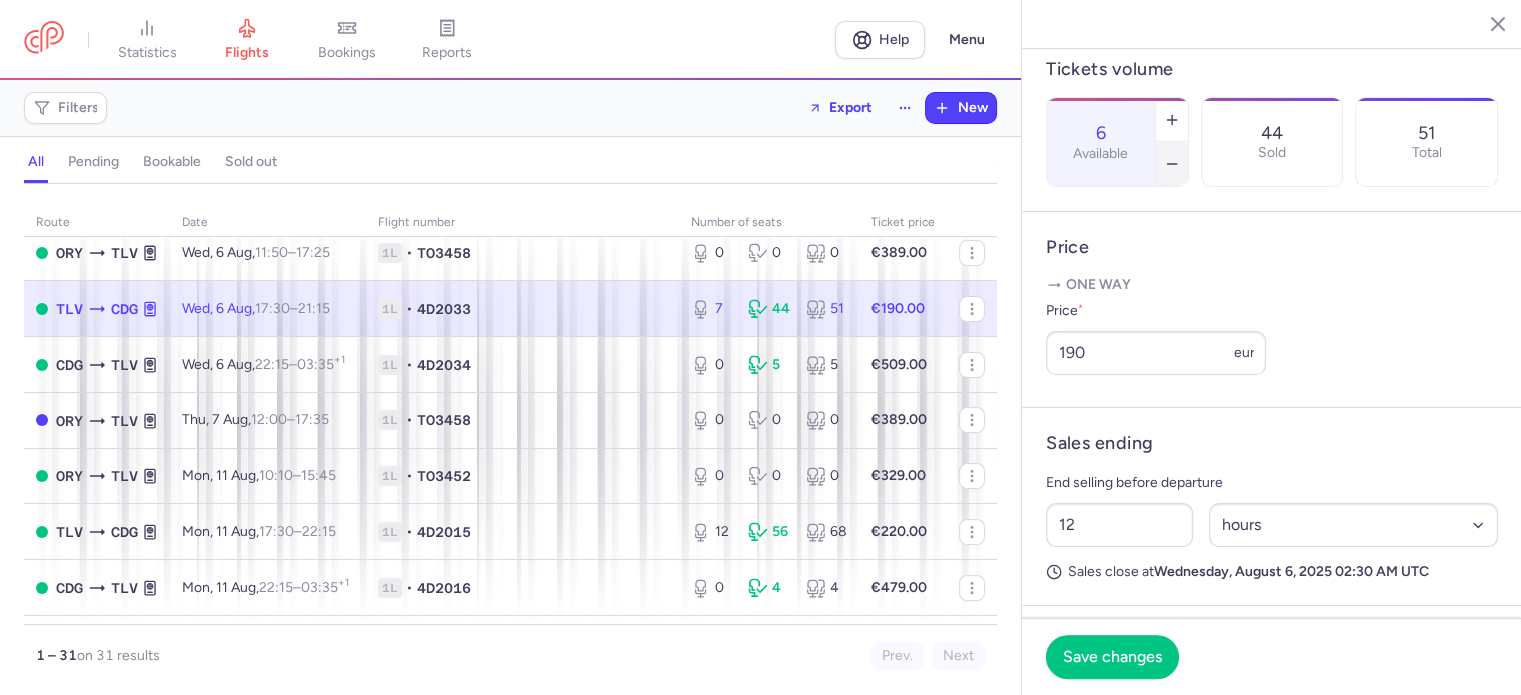 click 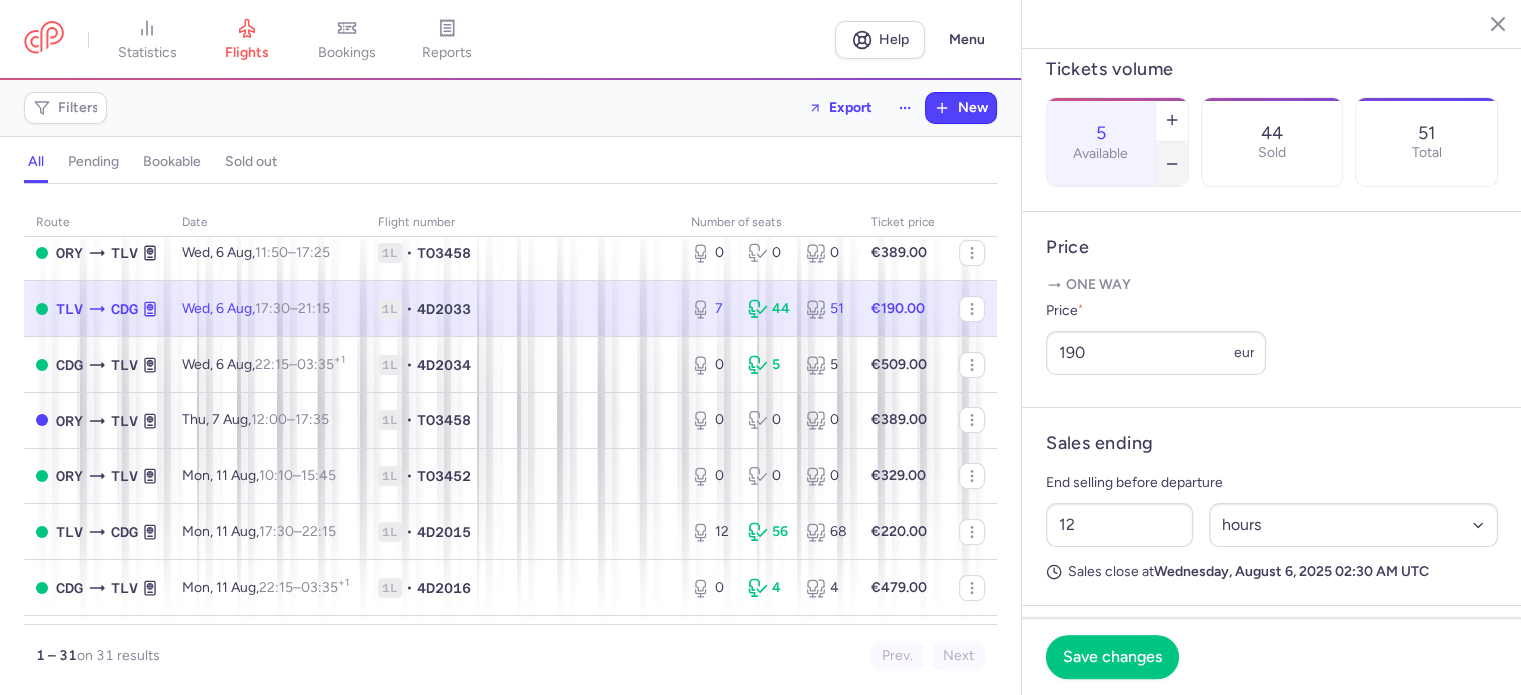 click 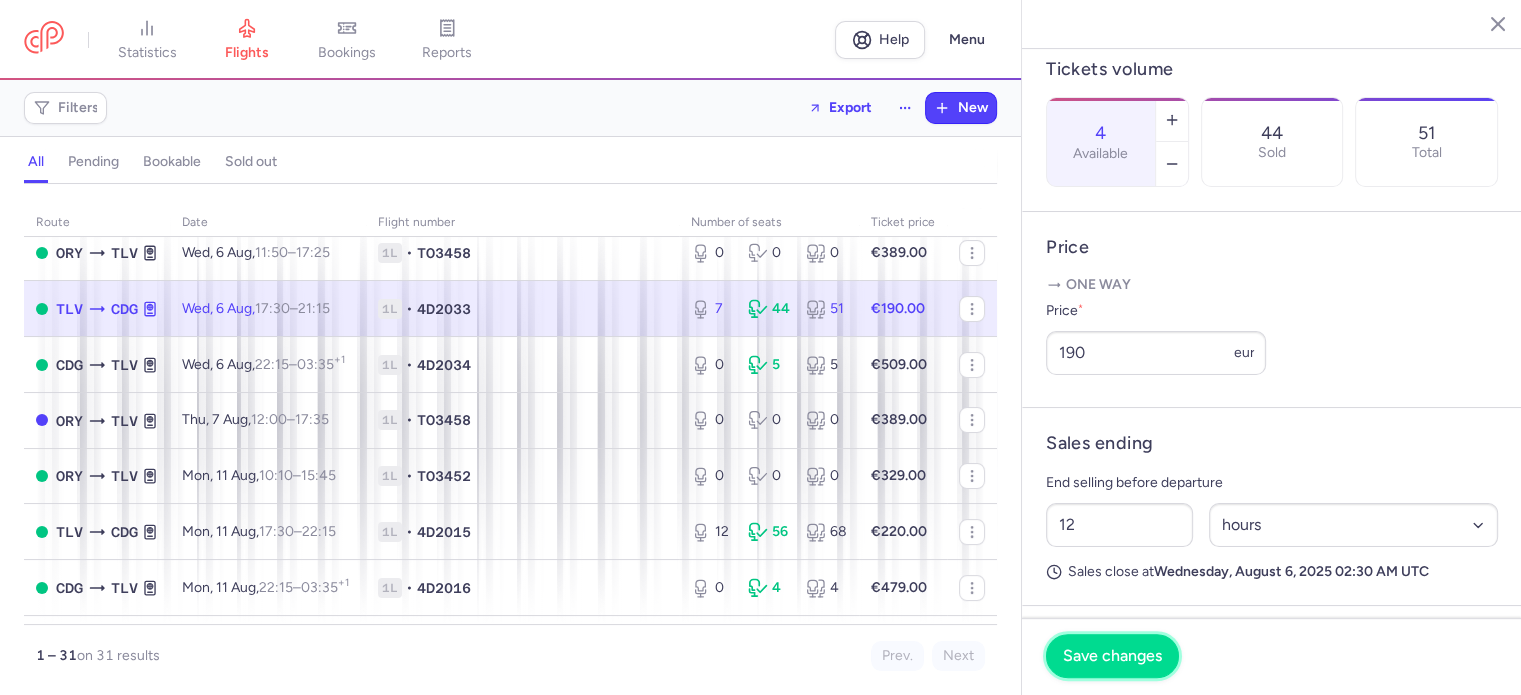 click on "Save changes" at bounding box center [1112, 656] 